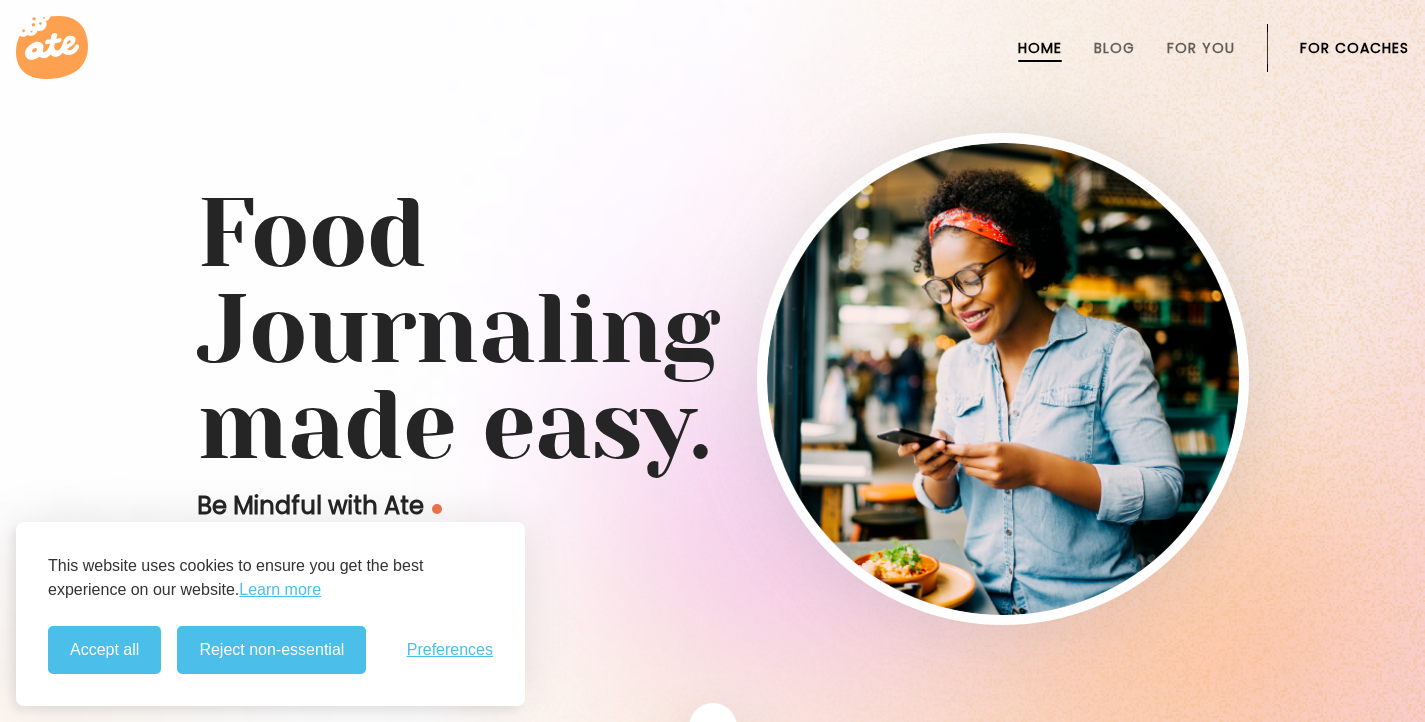 scroll, scrollTop: 0, scrollLeft: 0, axis: both 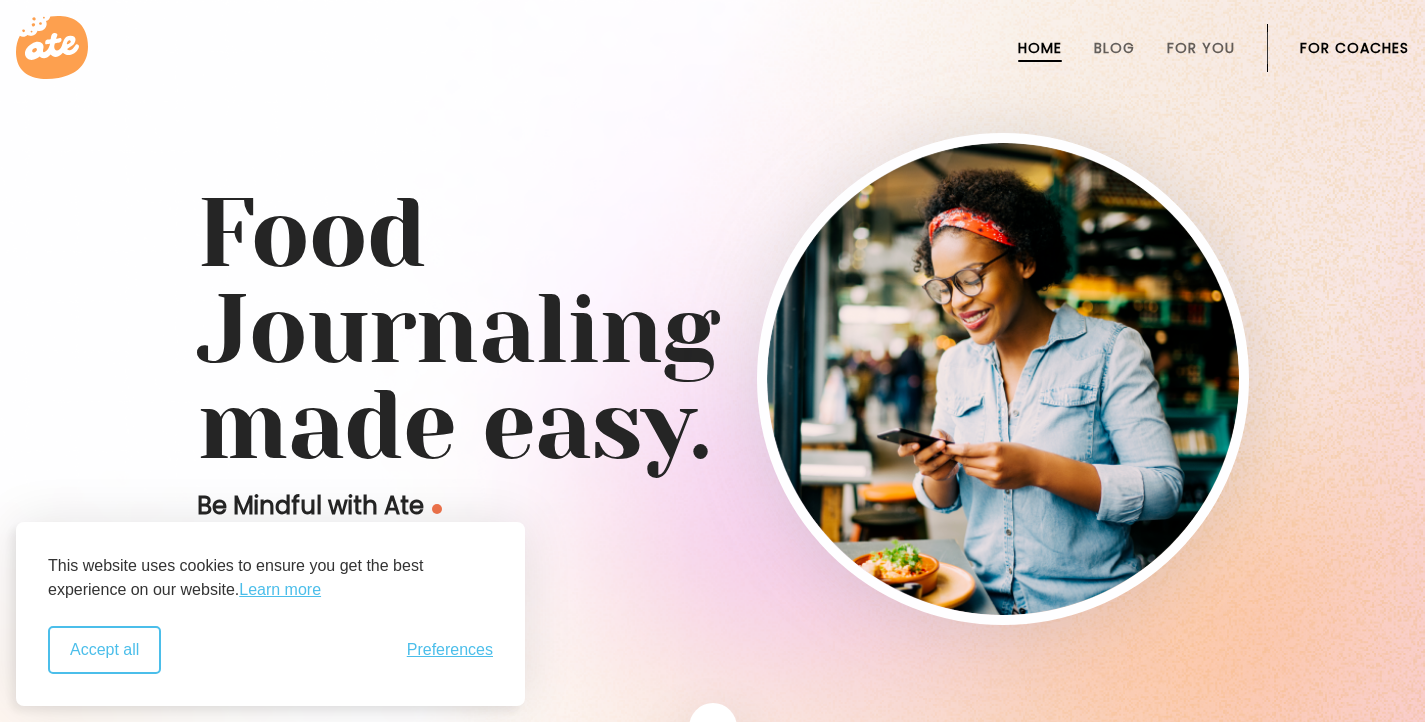 click on "Accept all" at bounding box center (104, 650) 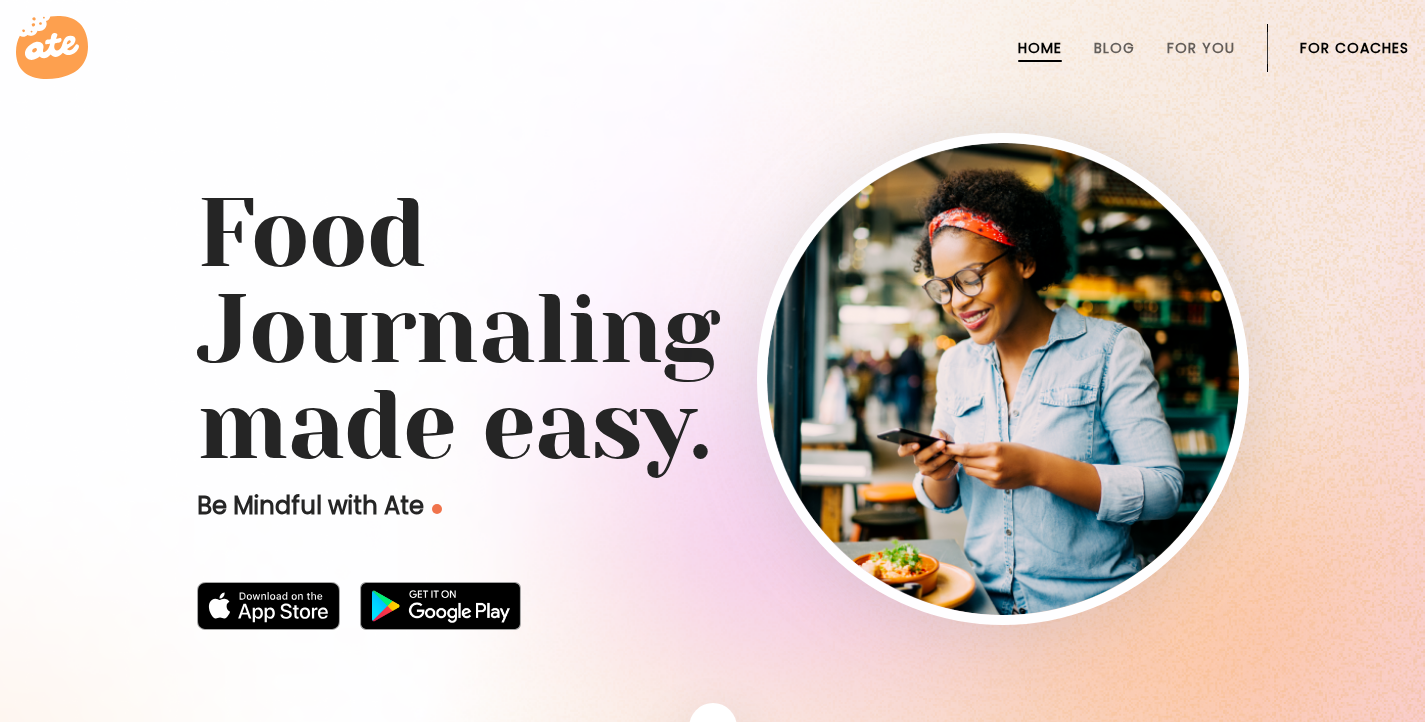 click on "For Coaches" at bounding box center (1354, 48) 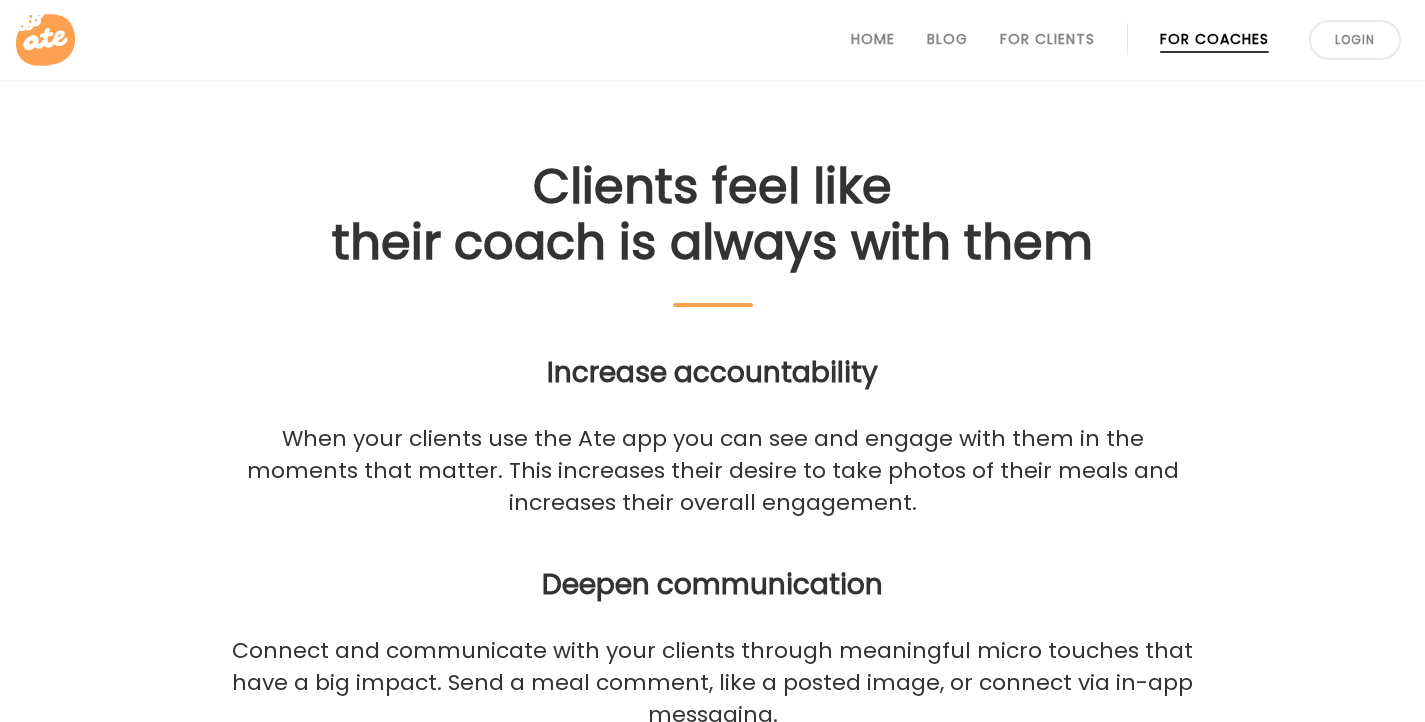 scroll, scrollTop: 1742, scrollLeft: 0, axis: vertical 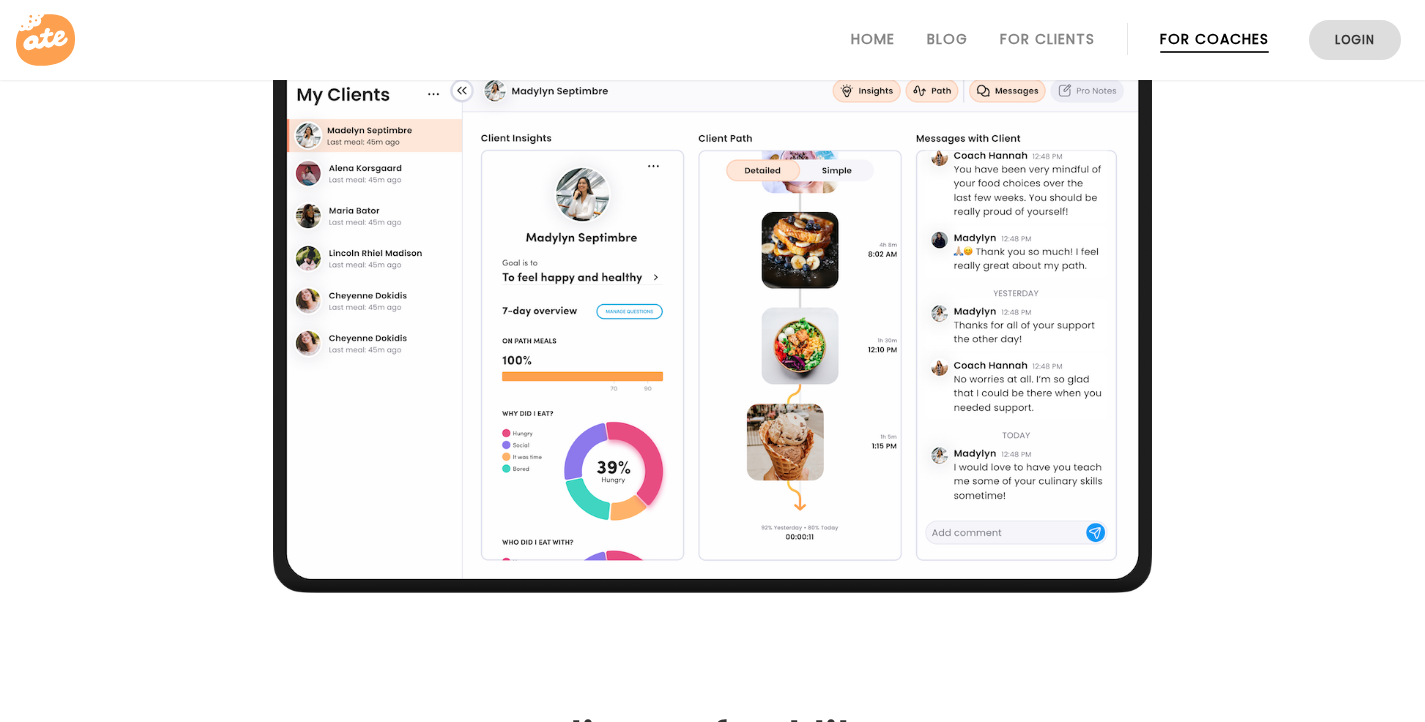 click on "Login" at bounding box center (1355, 40) 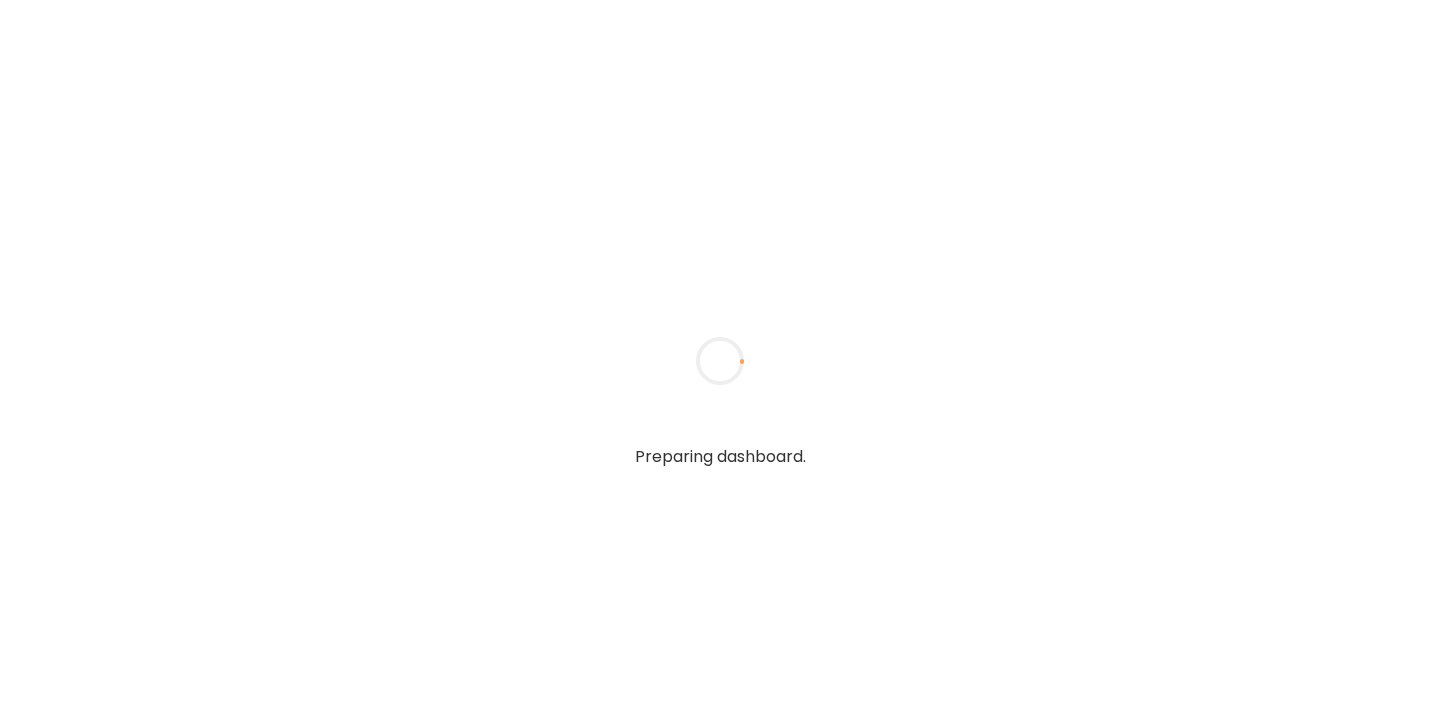 scroll, scrollTop: 0, scrollLeft: 0, axis: both 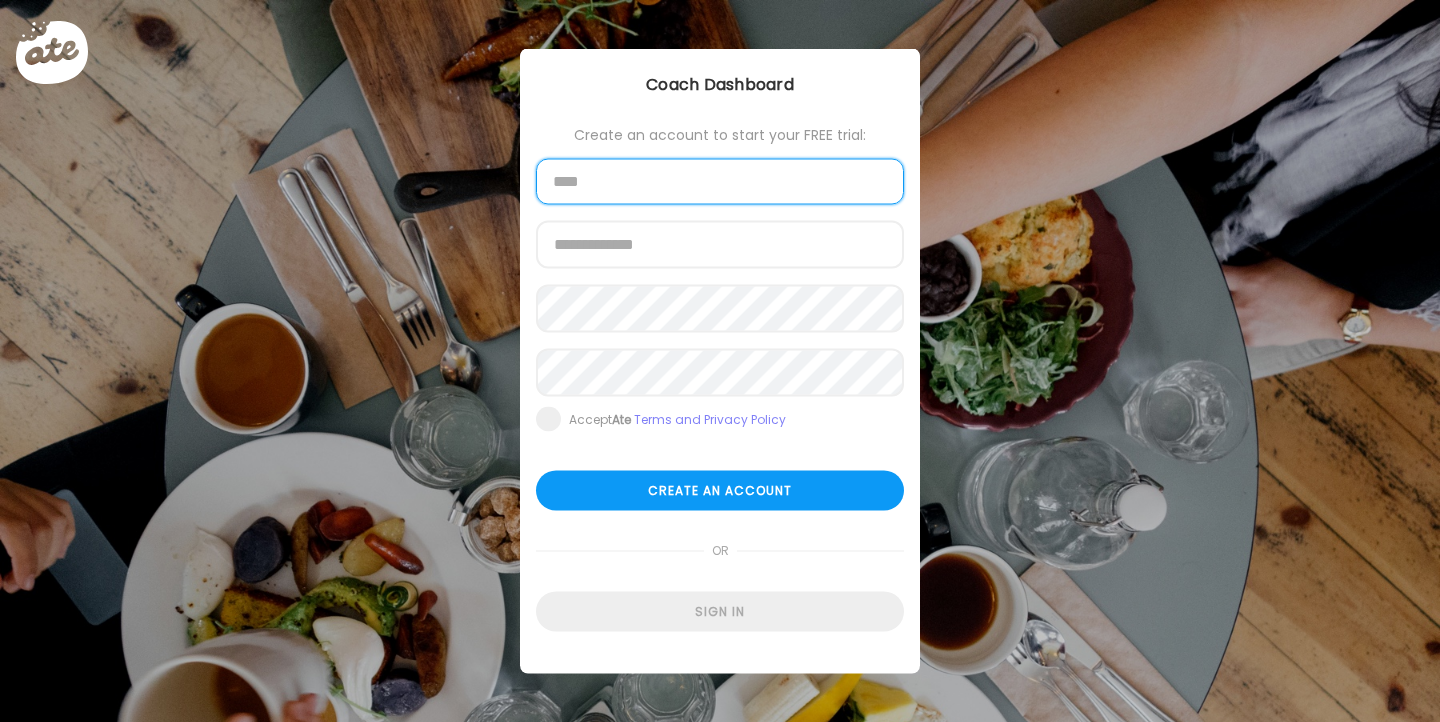 click at bounding box center [720, 182] 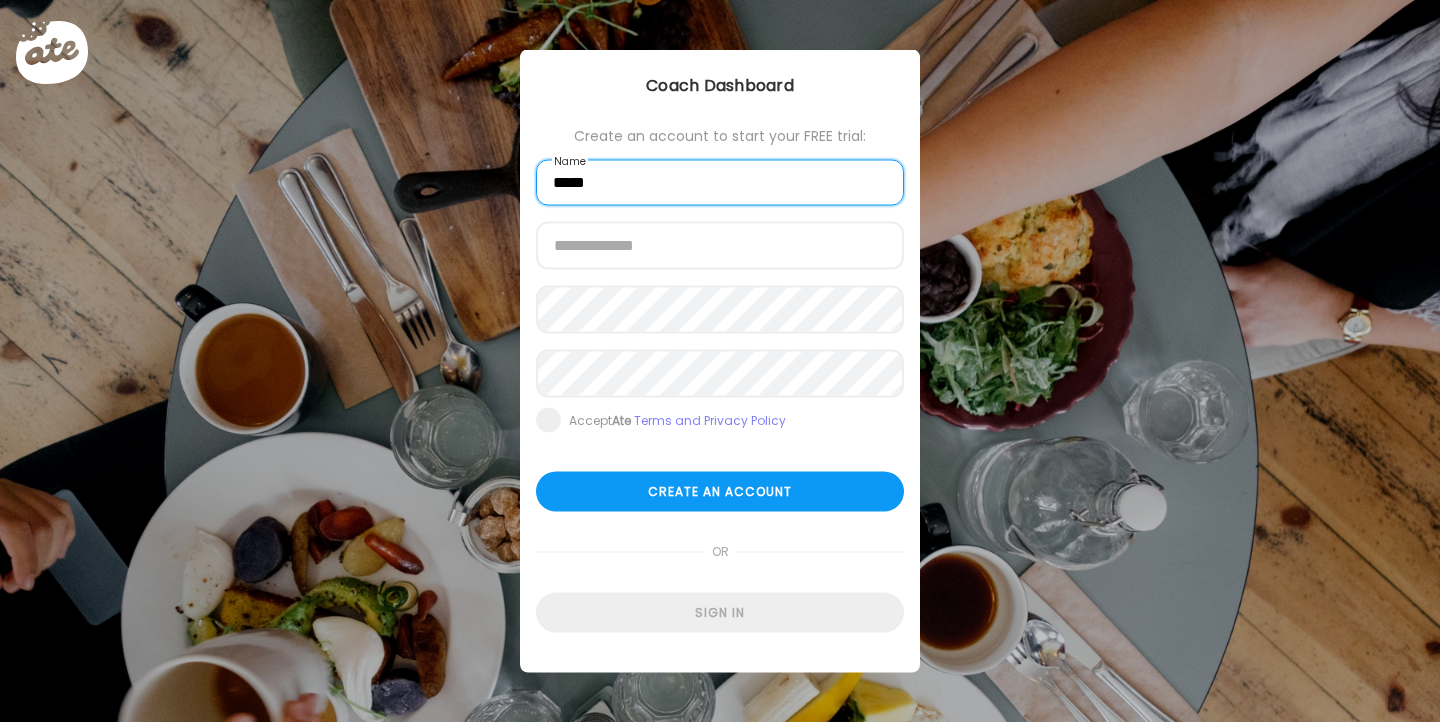 type on "*****" 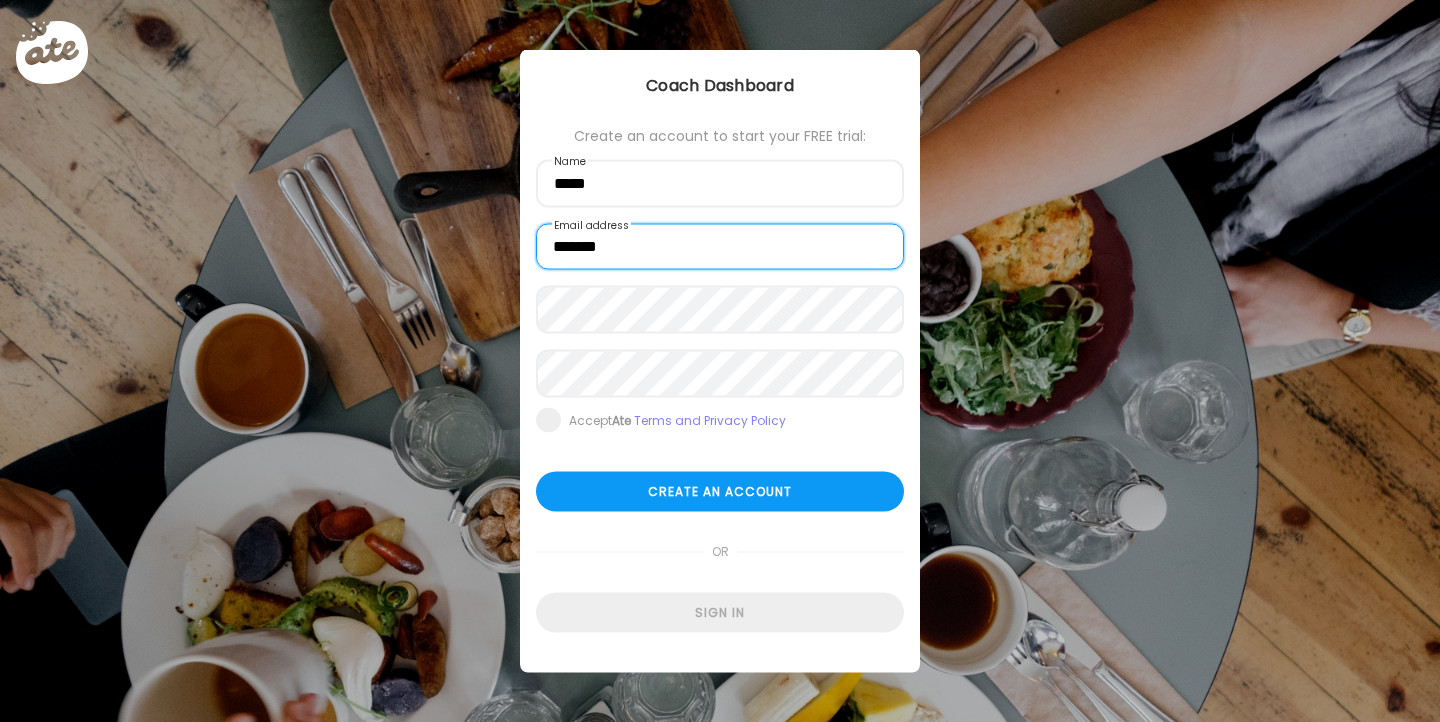 type on "**********" 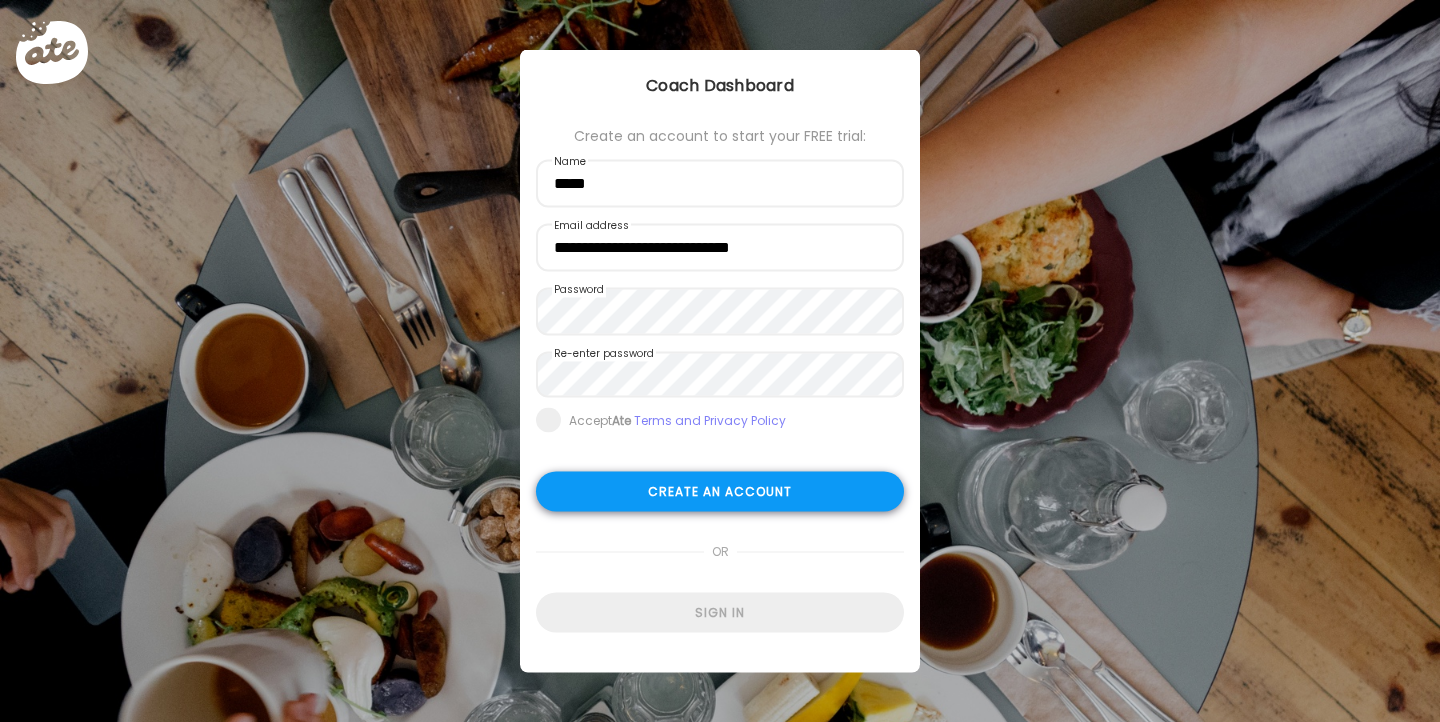 click on "Create an account" at bounding box center [720, 492] 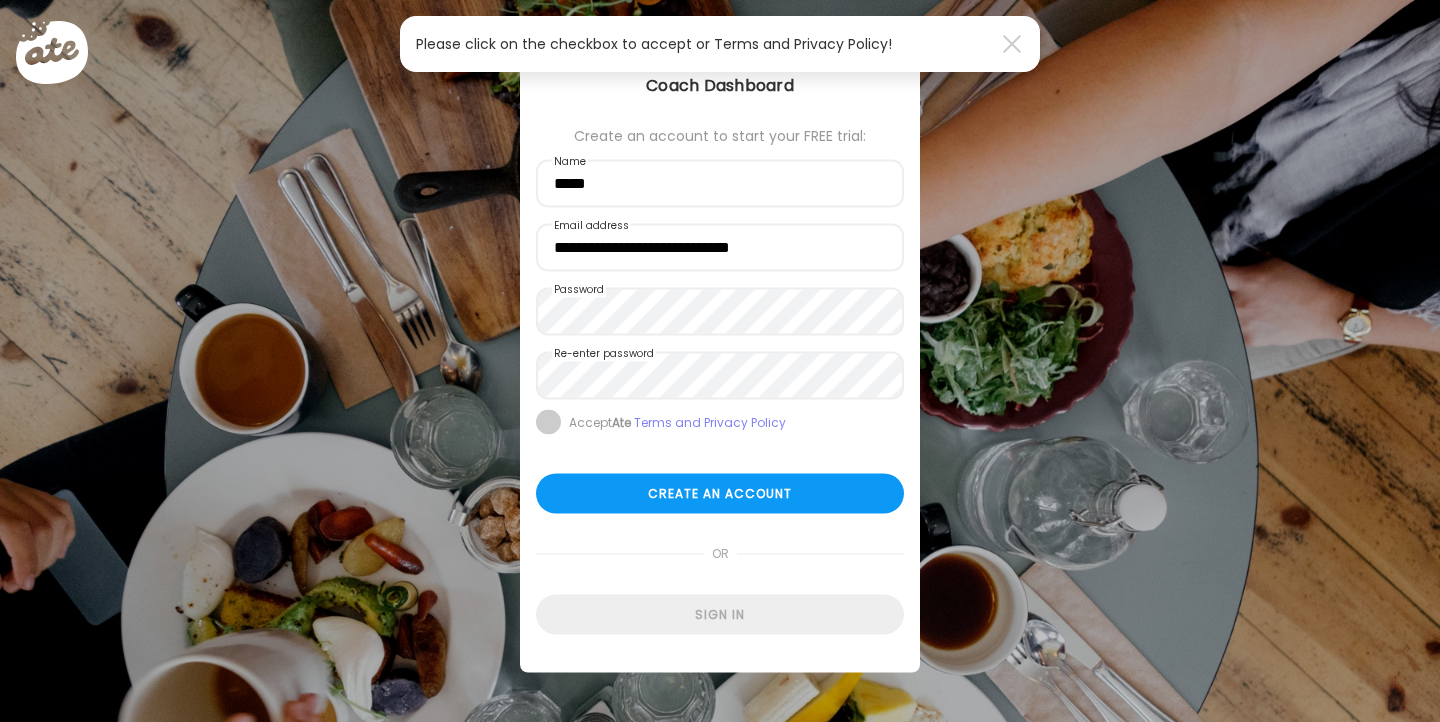 click at bounding box center (548, 422) 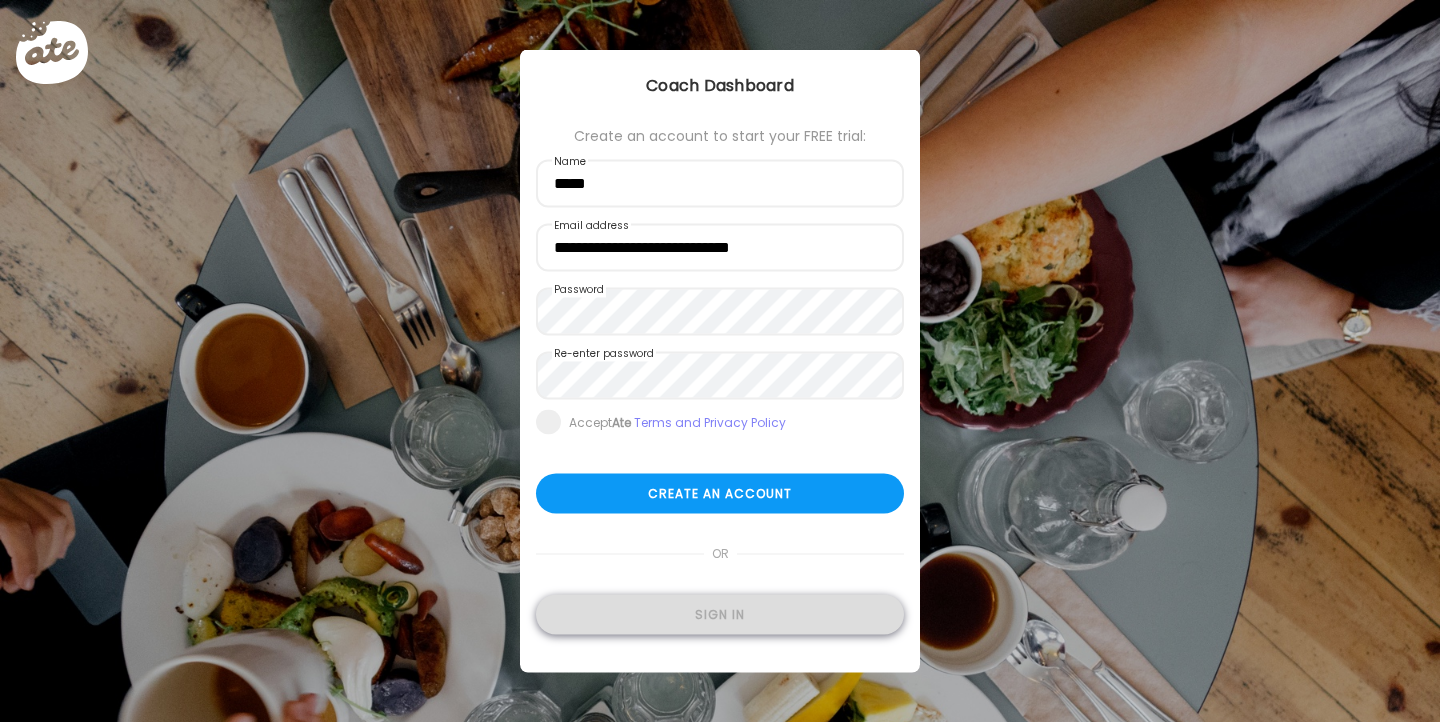 click on "Sign in" at bounding box center (720, 615) 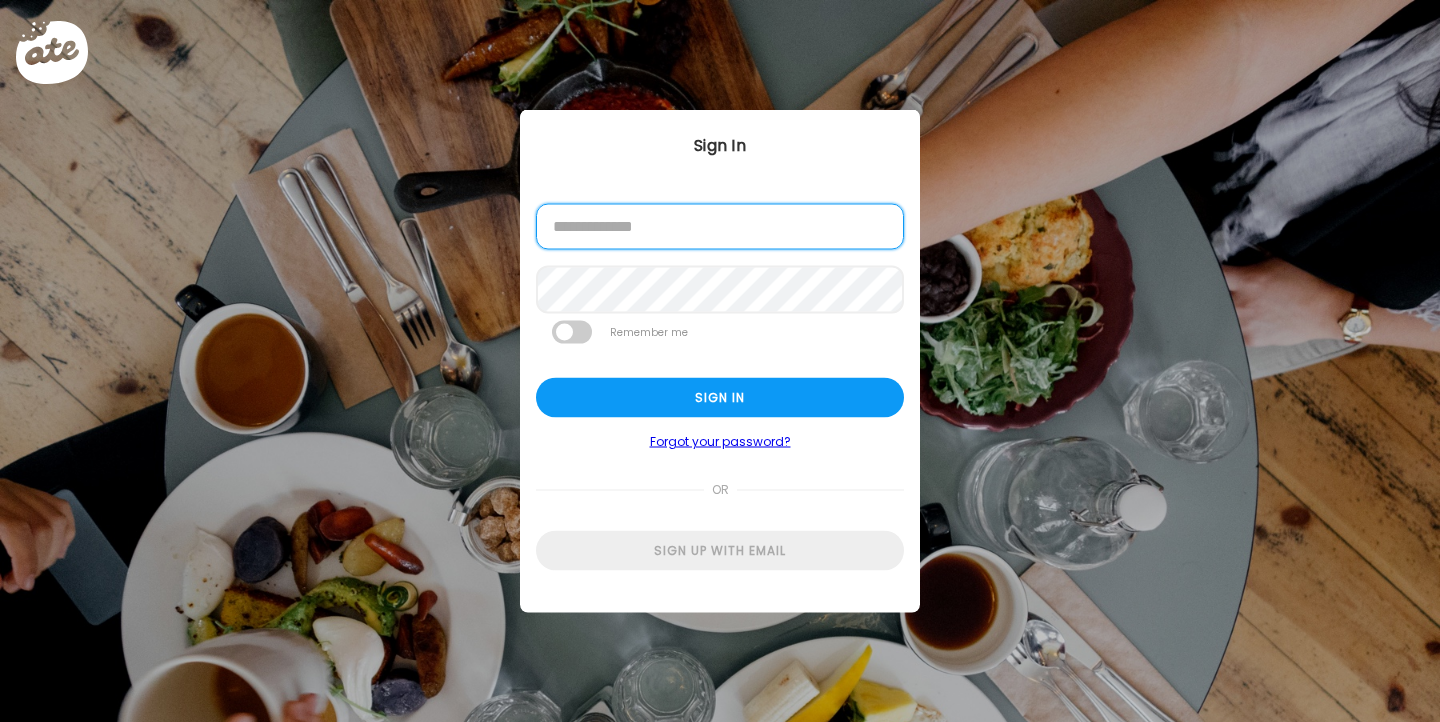 click at bounding box center (720, 227) 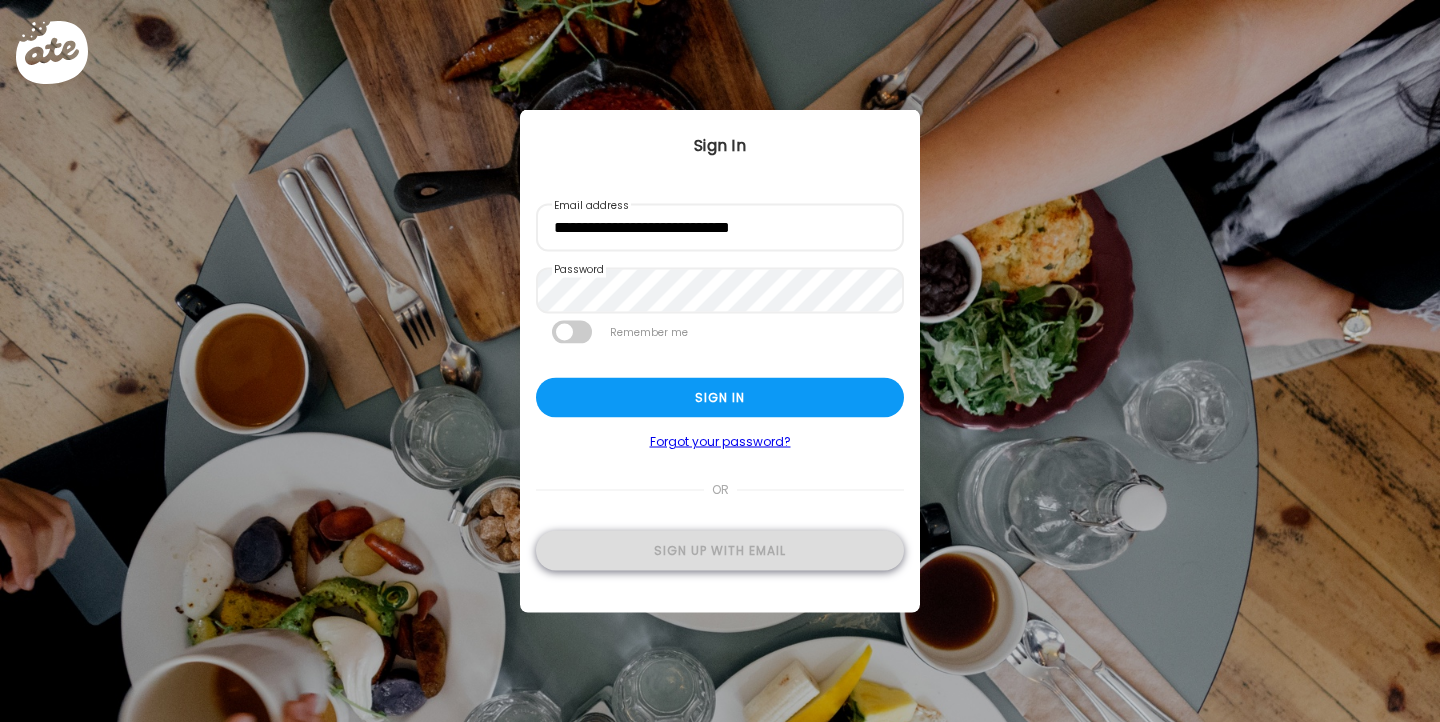 click on "Sign up with email" at bounding box center (720, 551) 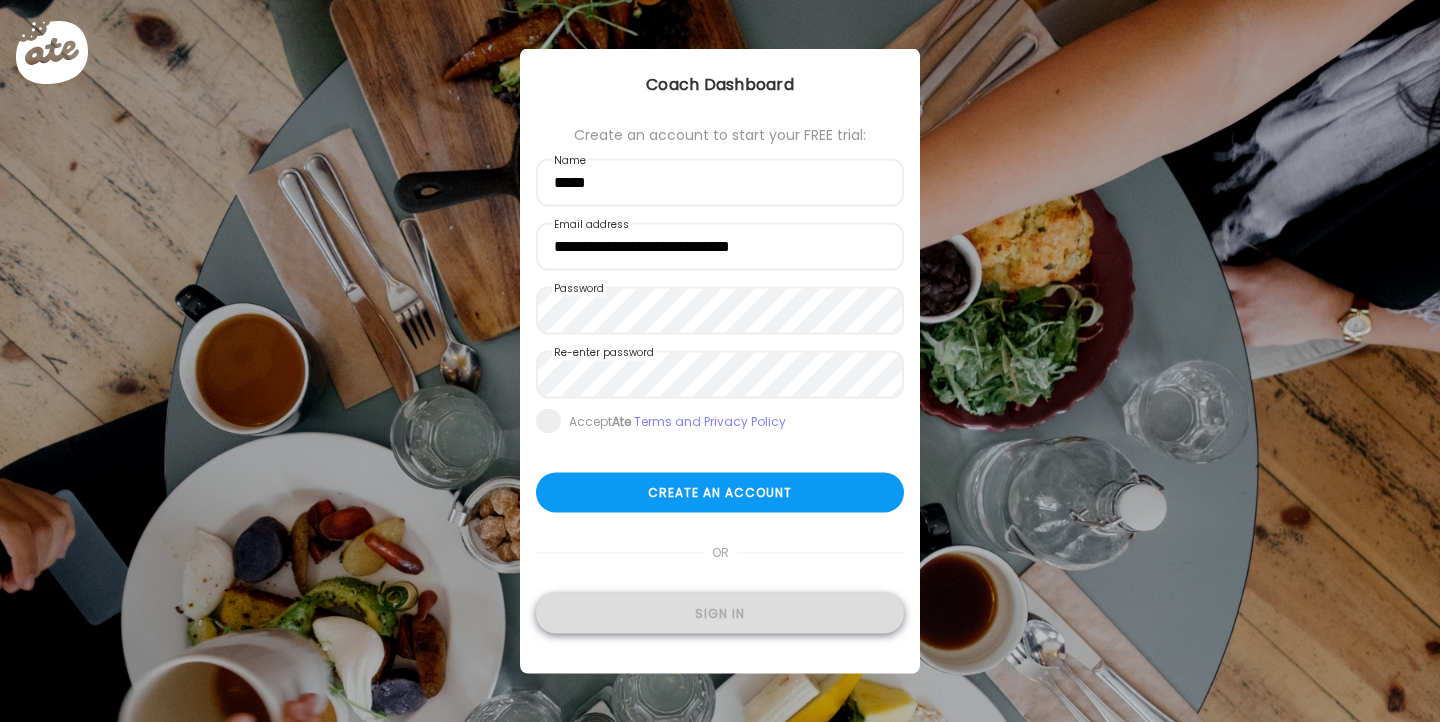 click on "Sign in" at bounding box center [720, 614] 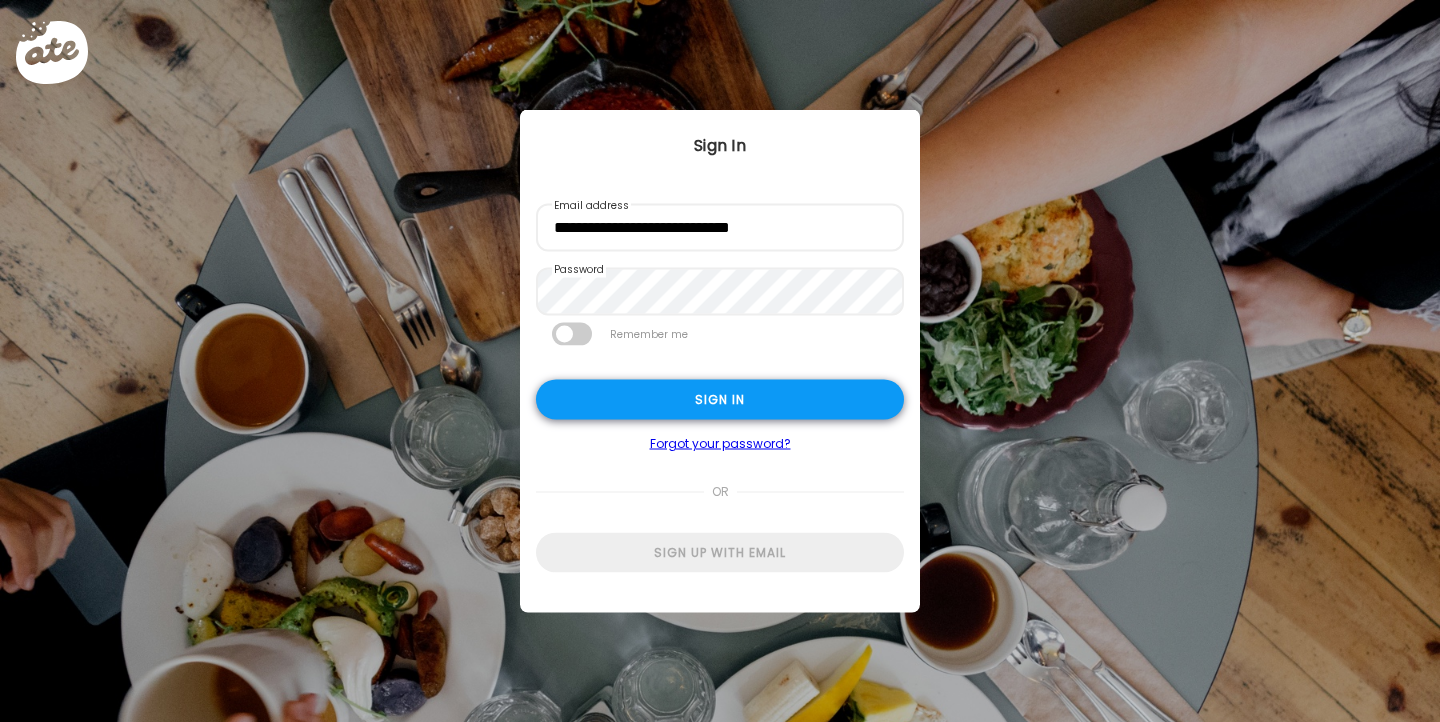 click on "Sign in" at bounding box center (720, 400) 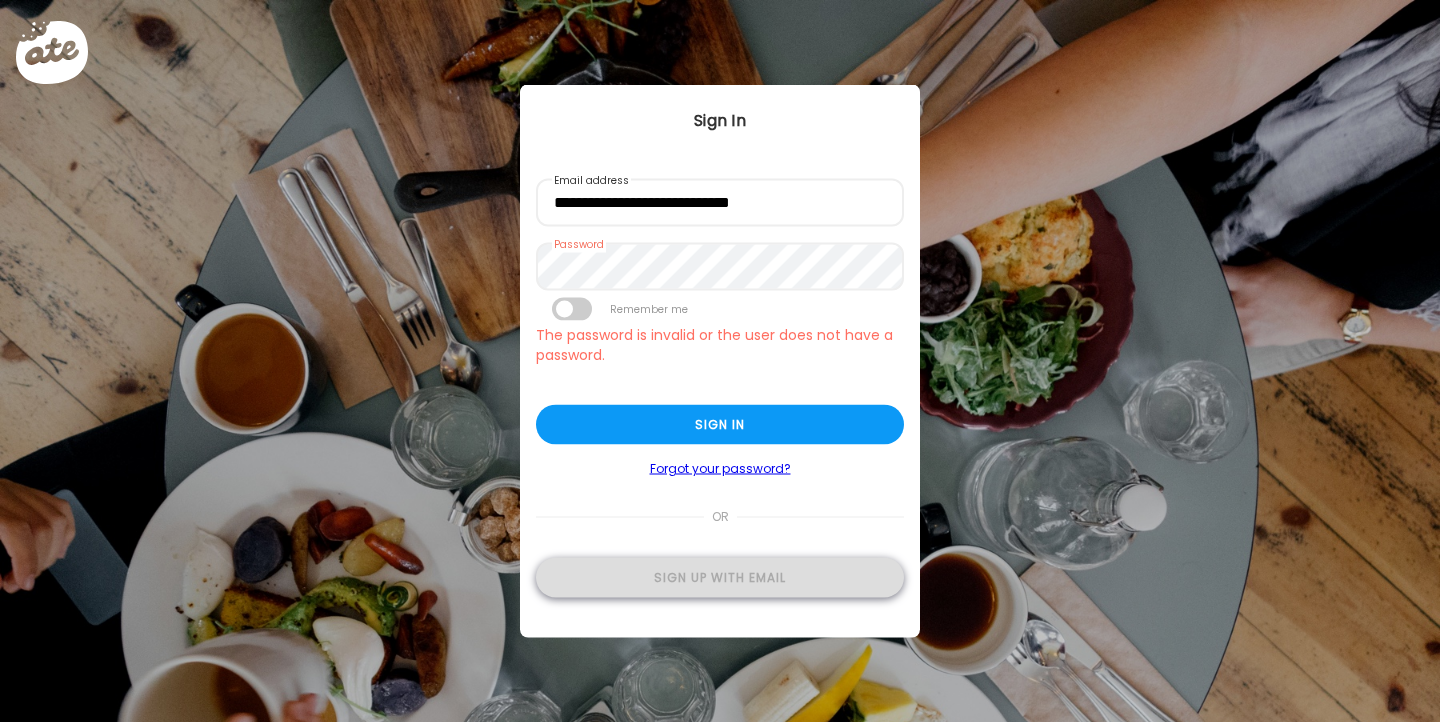 click on "Sign up with email" at bounding box center (720, 578) 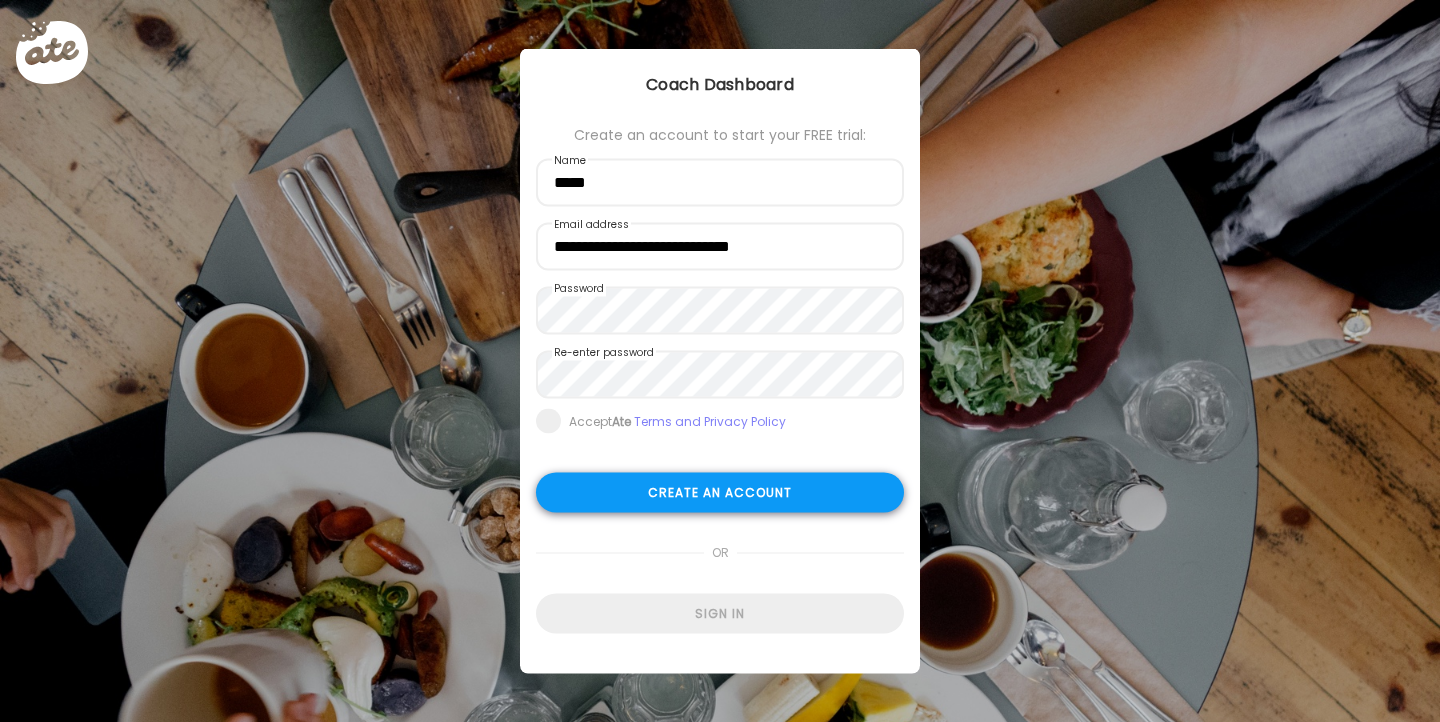click on "Create an account" at bounding box center (720, 493) 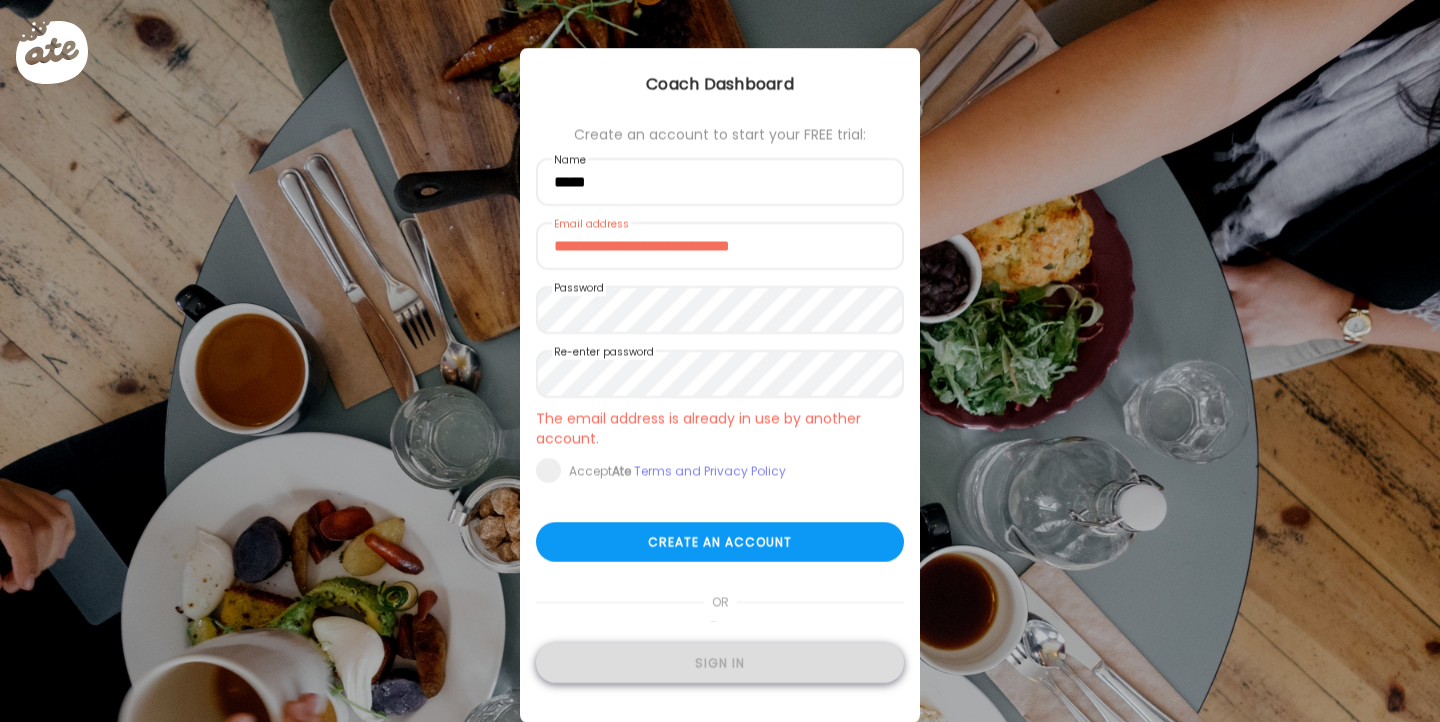 click on "Sign in" at bounding box center (720, 663) 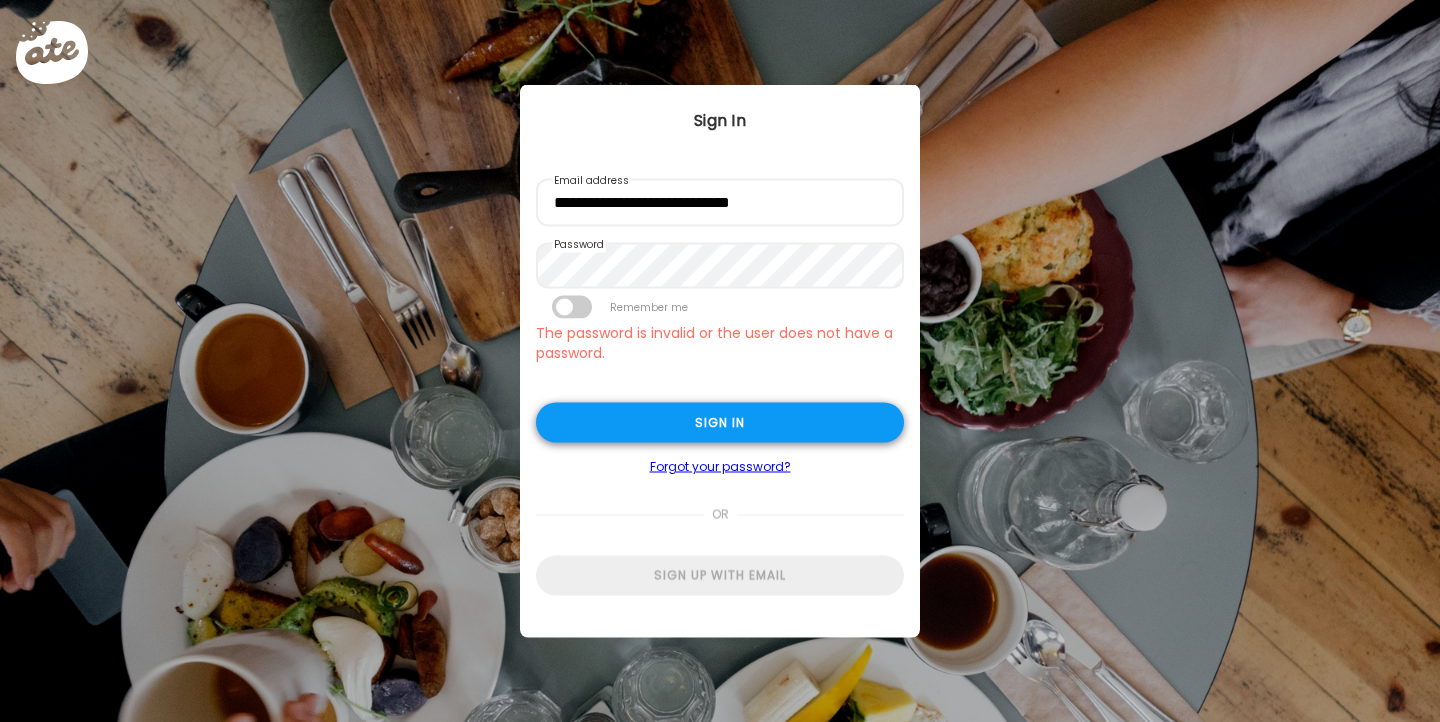 click on "Sign in" at bounding box center [720, 423] 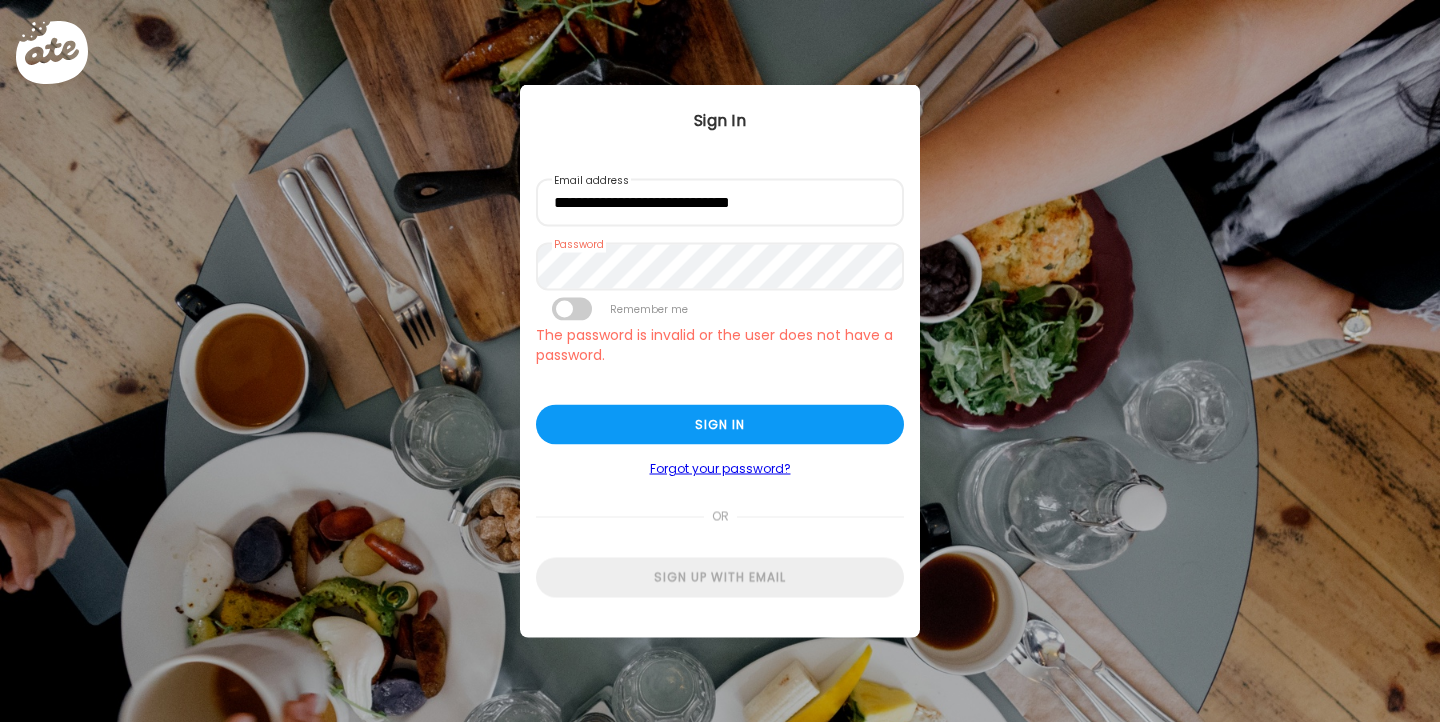 click on "Forgot your password?" at bounding box center [720, 469] 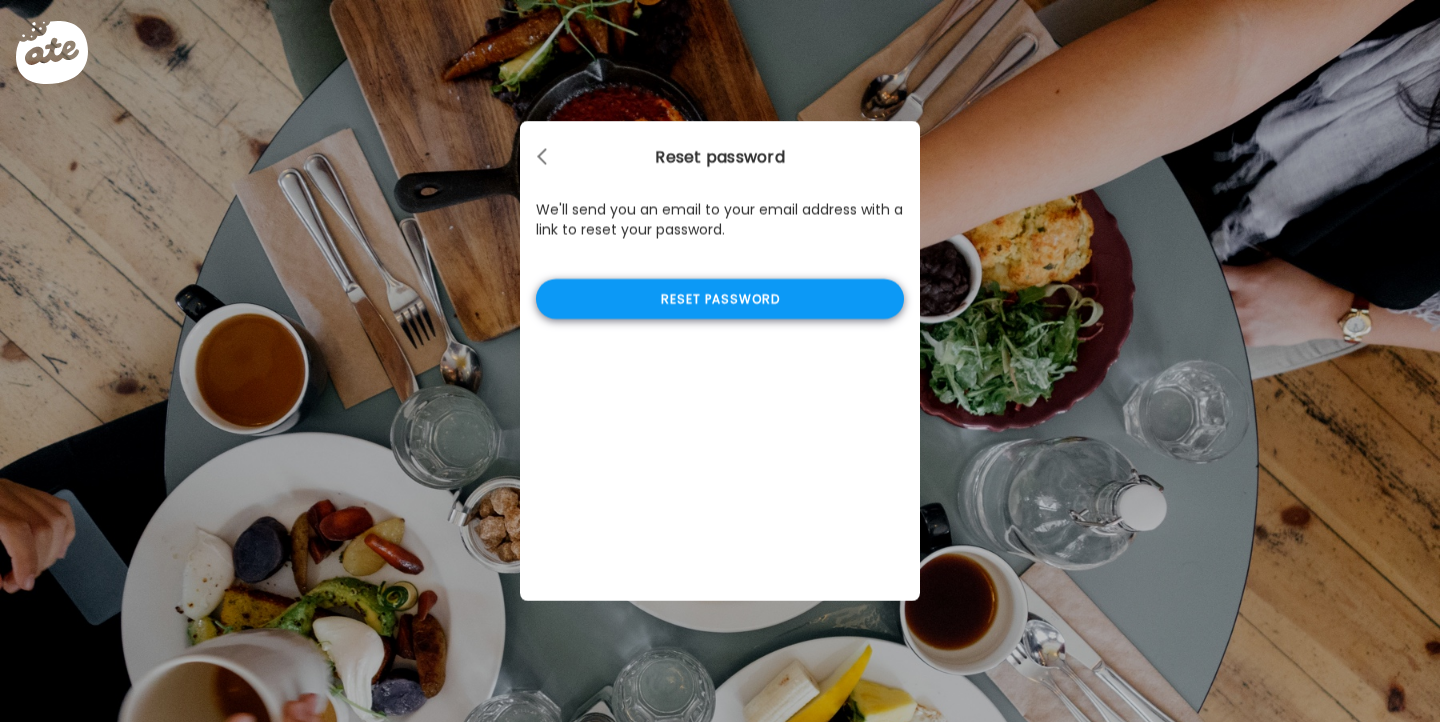 click on "Reset password" at bounding box center (720, 299) 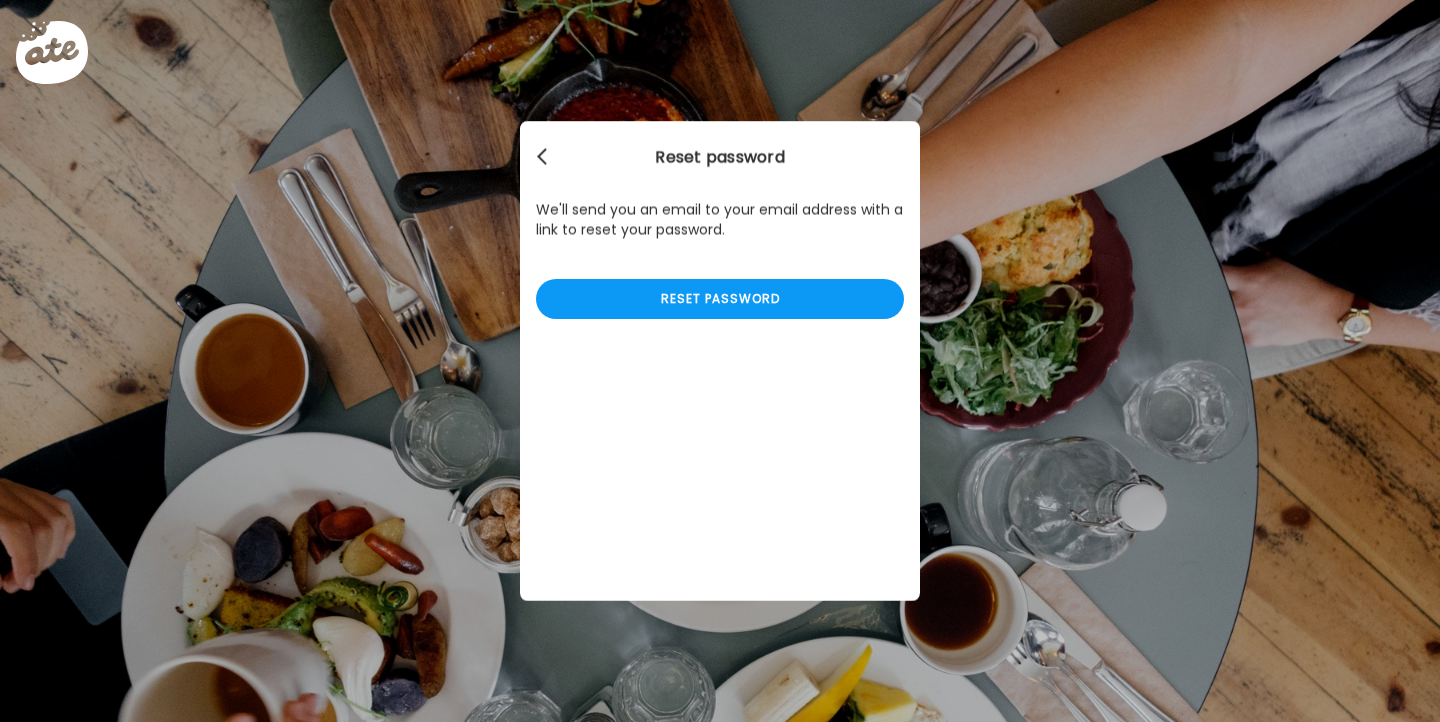 click at bounding box center [544, 157] 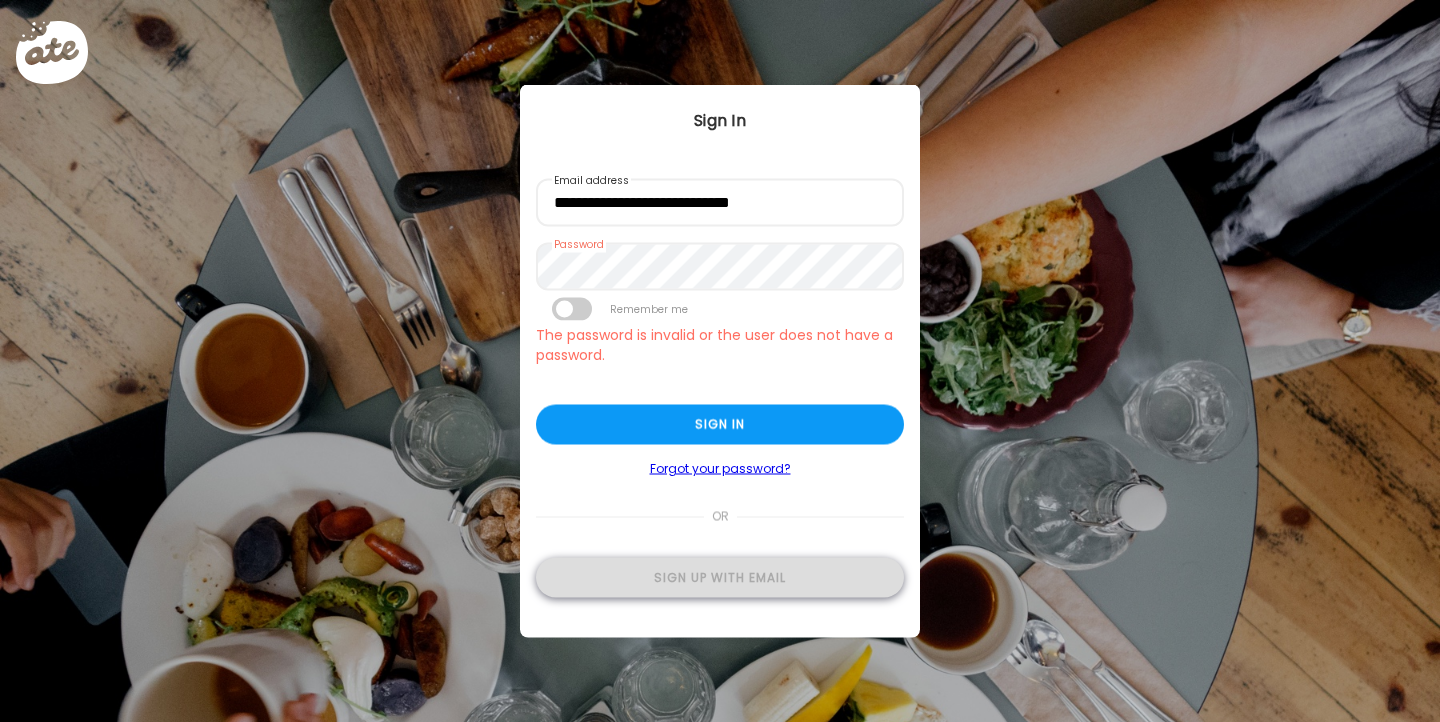 click on "Sign up with email" at bounding box center [720, 578] 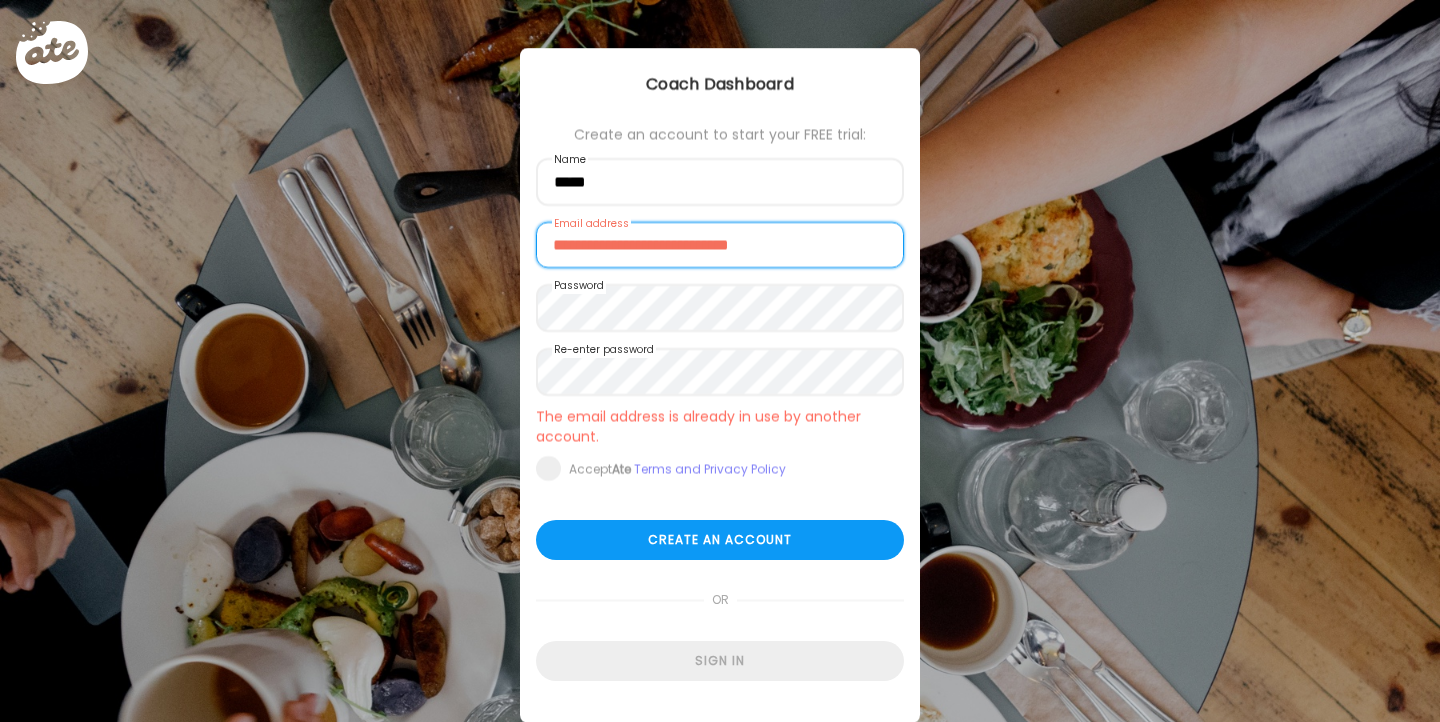 click on "**********" at bounding box center (720, 245) 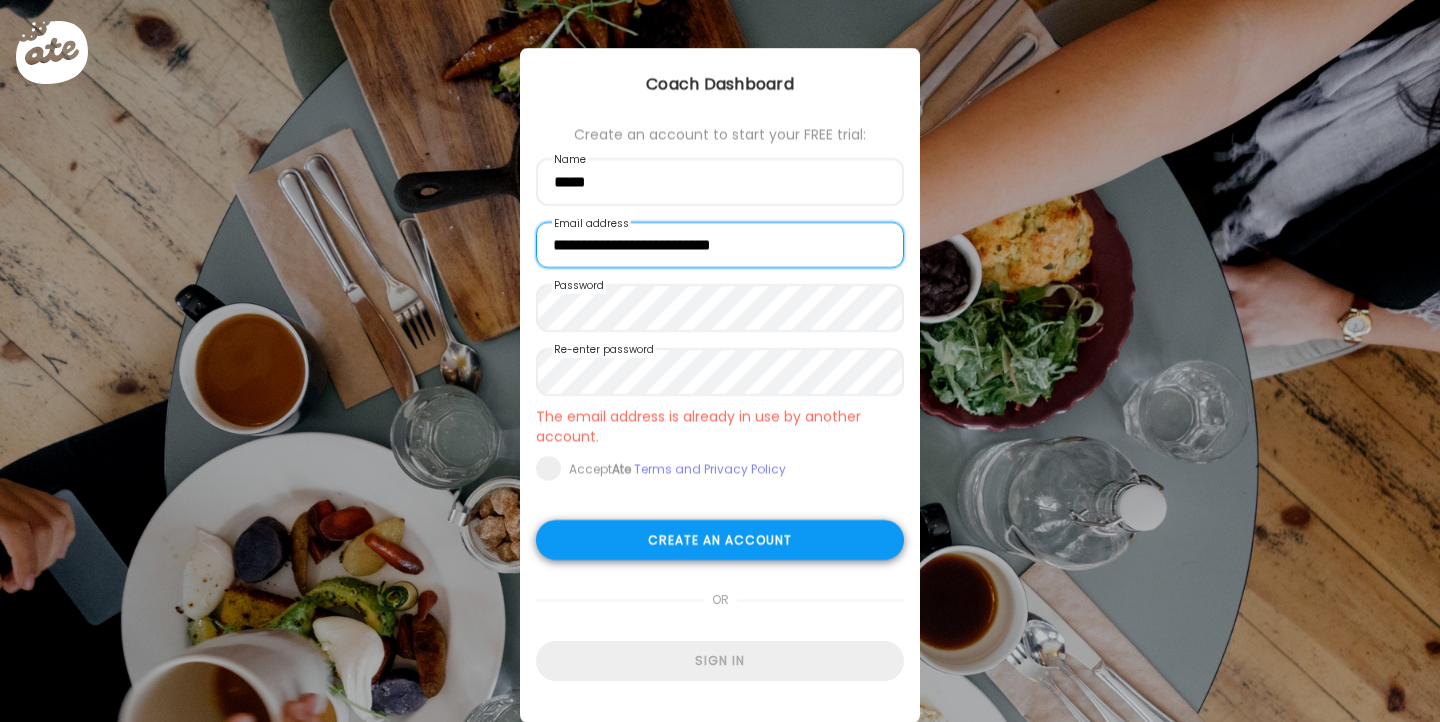 type on "**********" 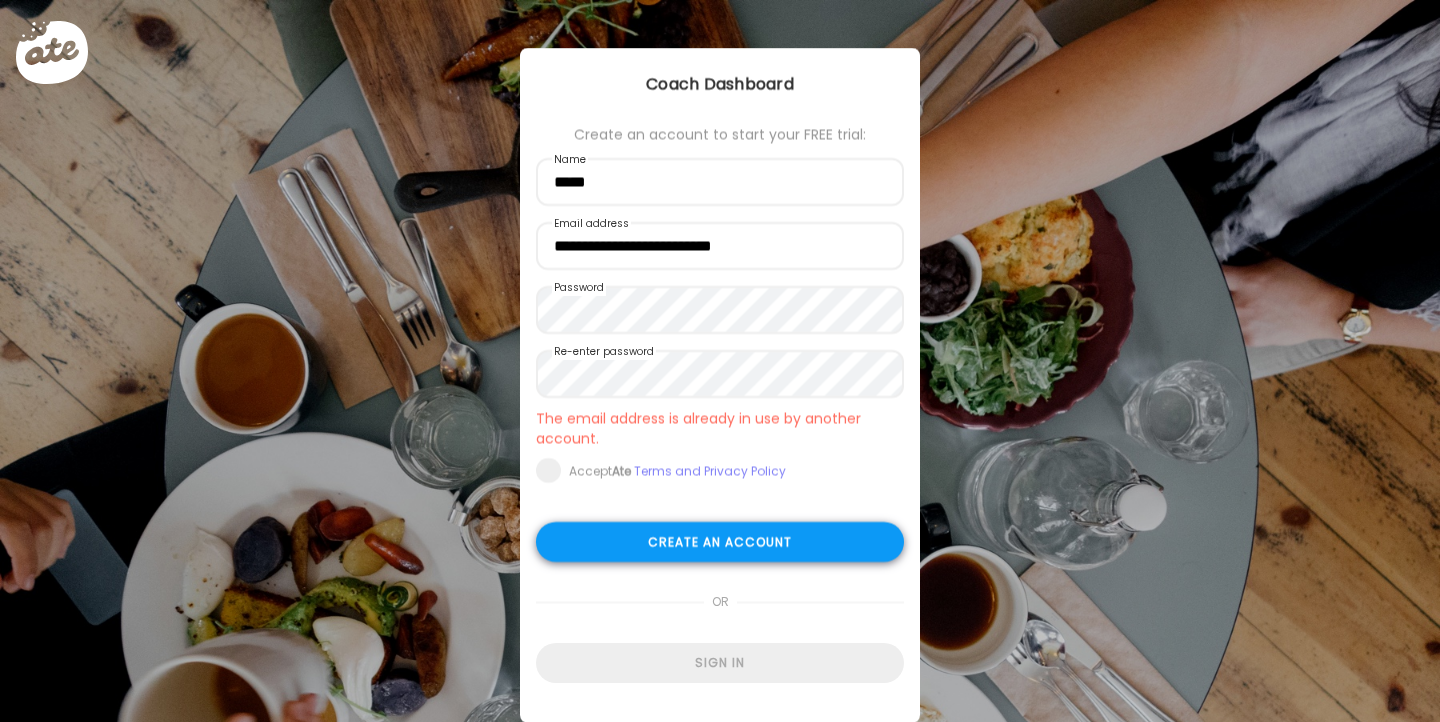 click on "Create an account" at bounding box center [720, 542] 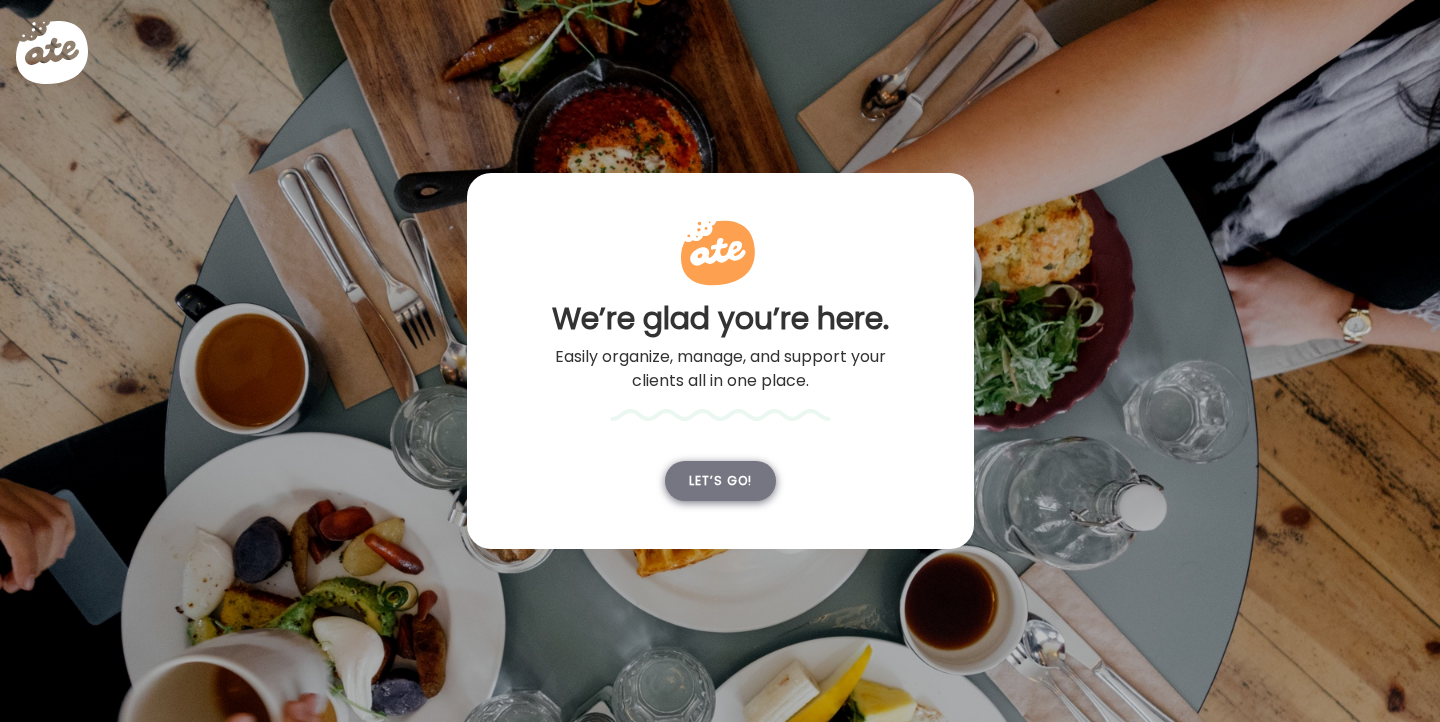 click on "Let’s go!" at bounding box center [720, 481] 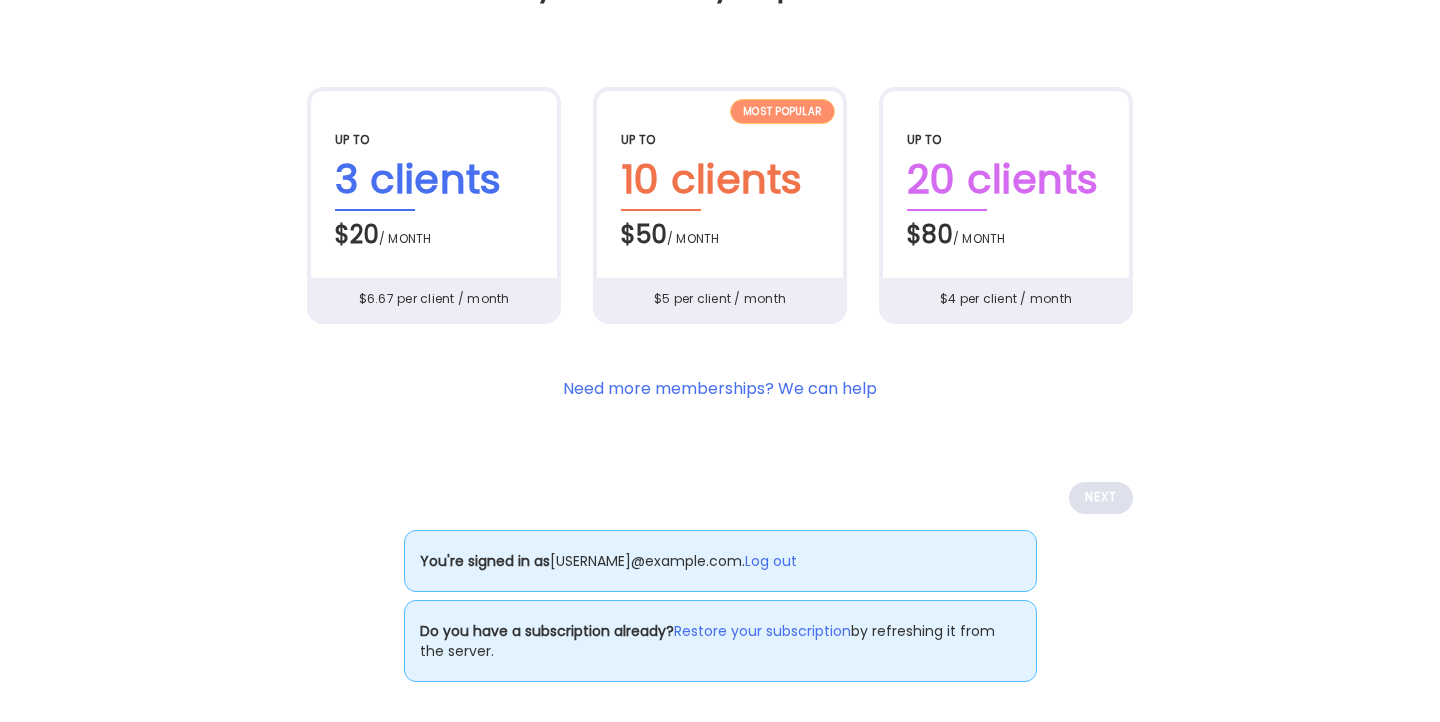 scroll, scrollTop: 0, scrollLeft: 0, axis: both 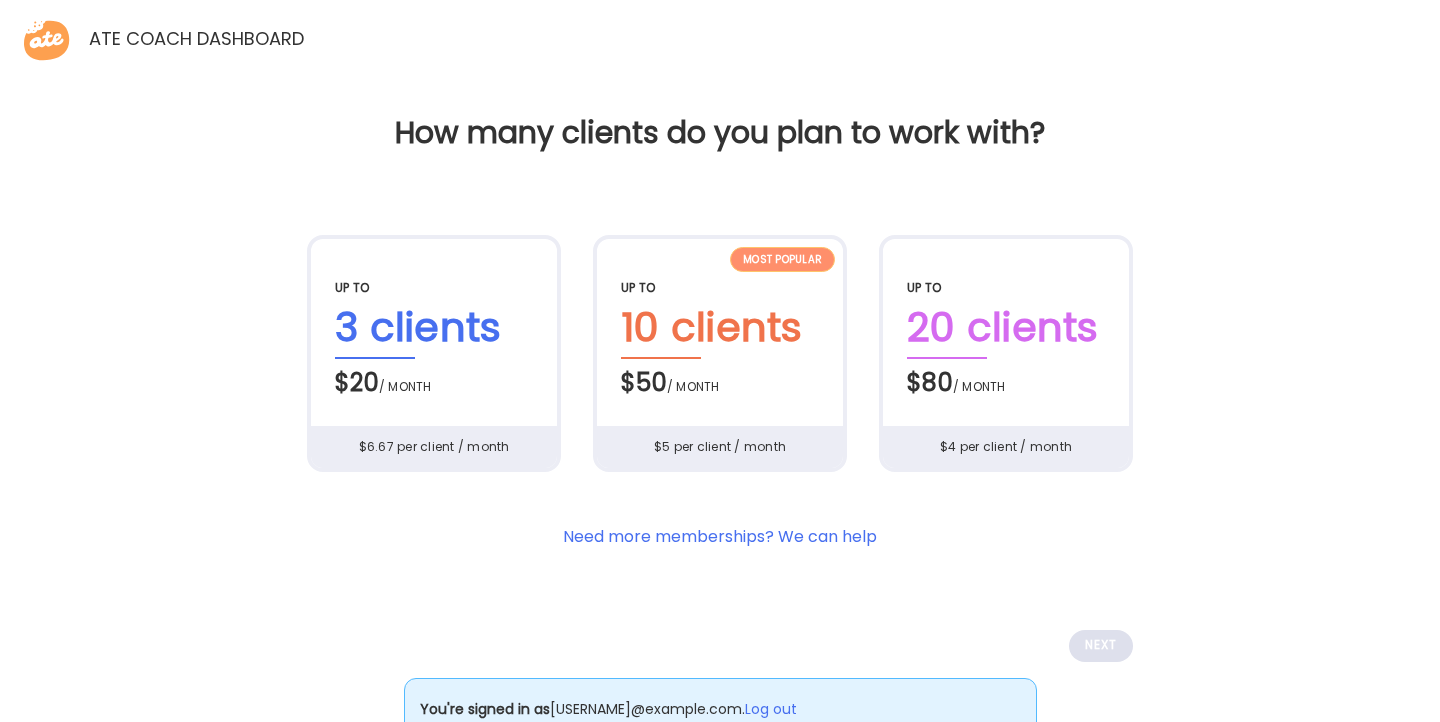 click on "Most popular up to 3 clients $20  / month $6.67 per client / month" at bounding box center (434, 353) 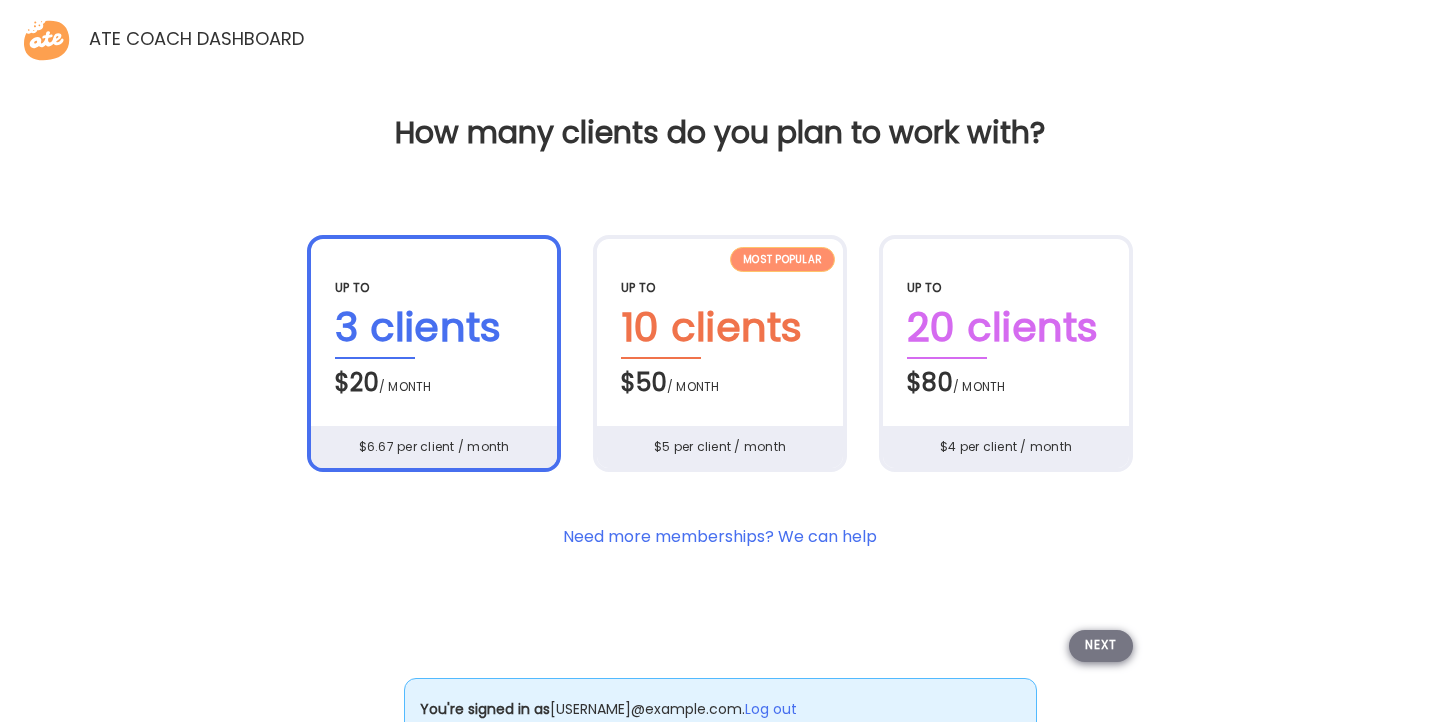 click on "Next" at bounding box center (1101, 646) 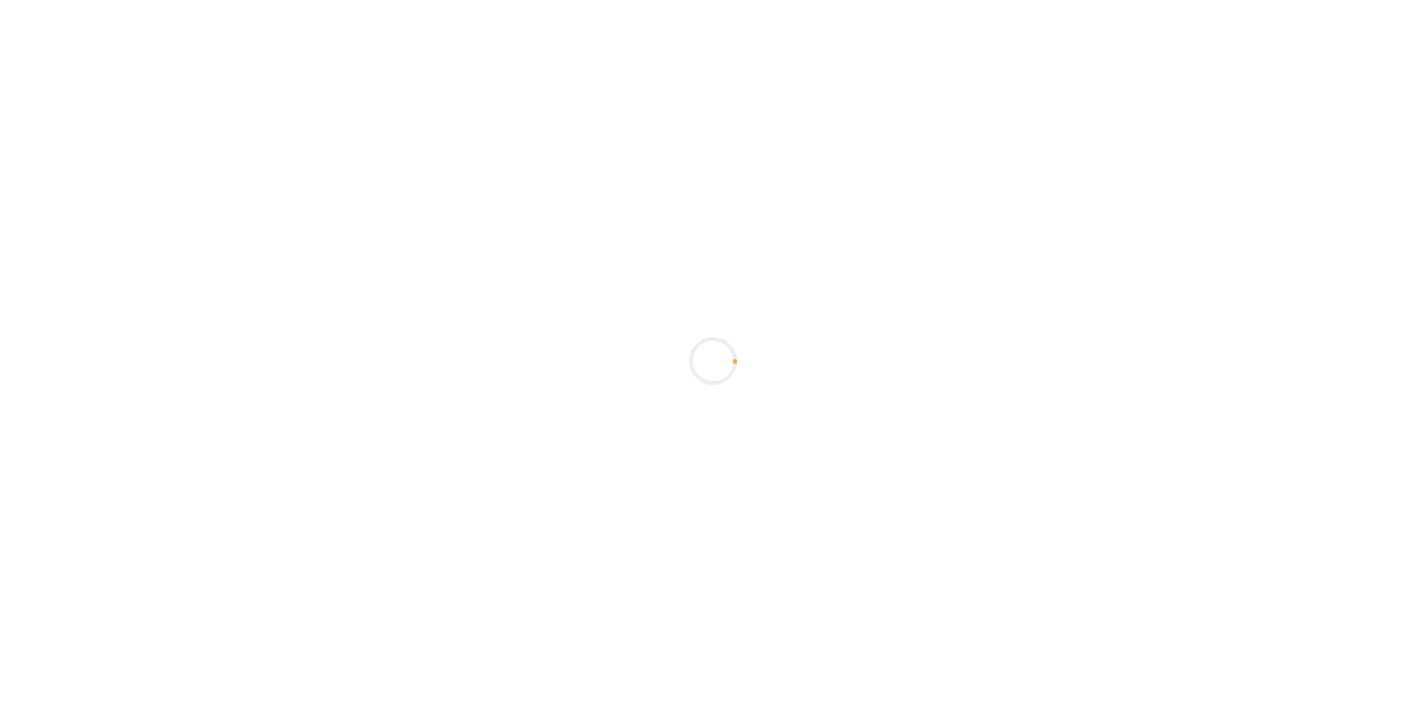scroll, scrollTop: 0, scrollLeft: 0, axis: both 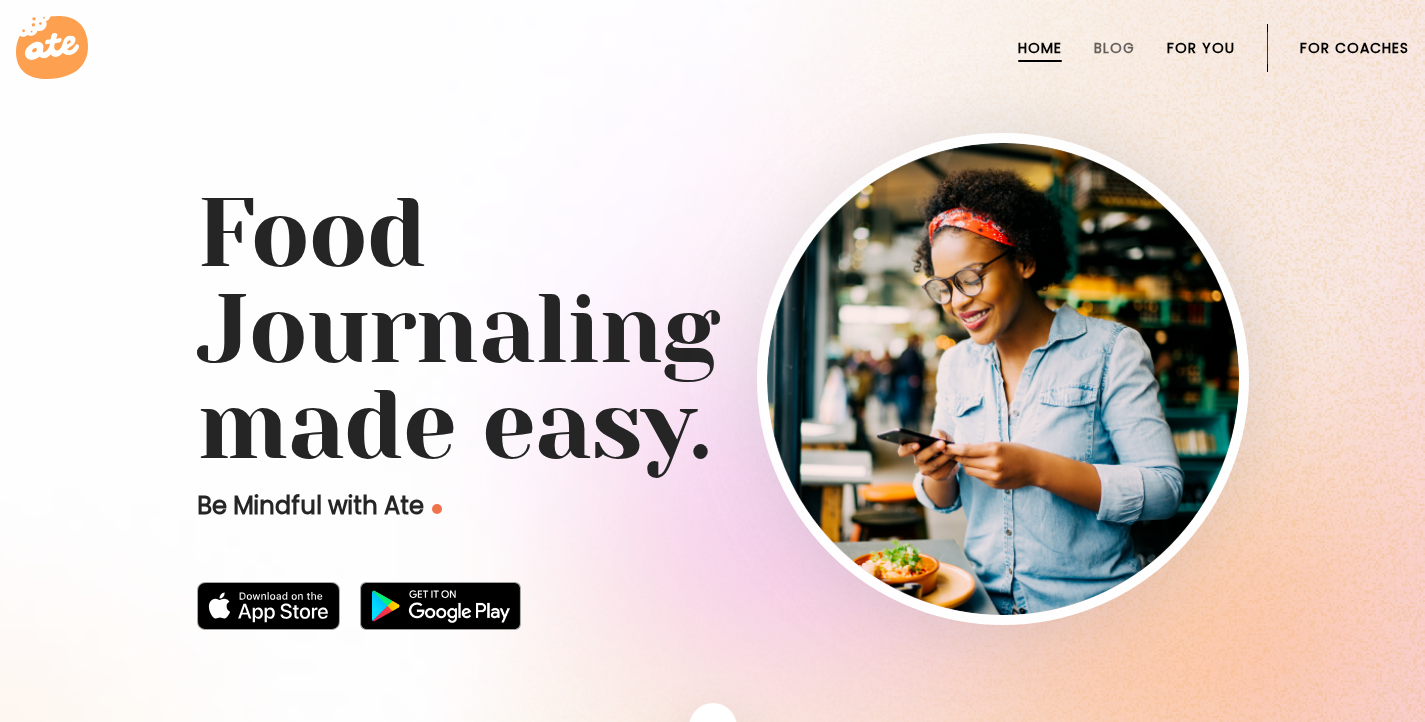 click on "For You" at bounding box center [1201, 48] 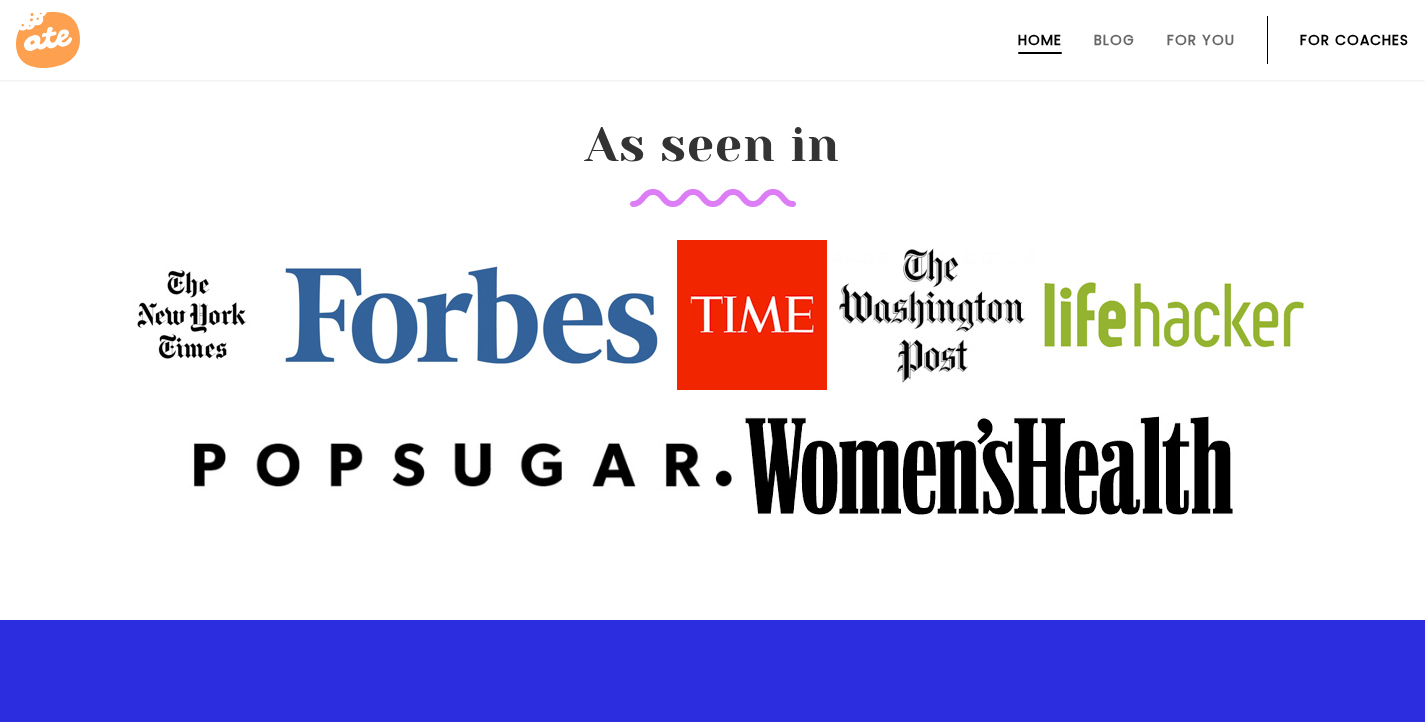 scroll, scrollTop: 2448, scrollLeft: 0, axis: vertical 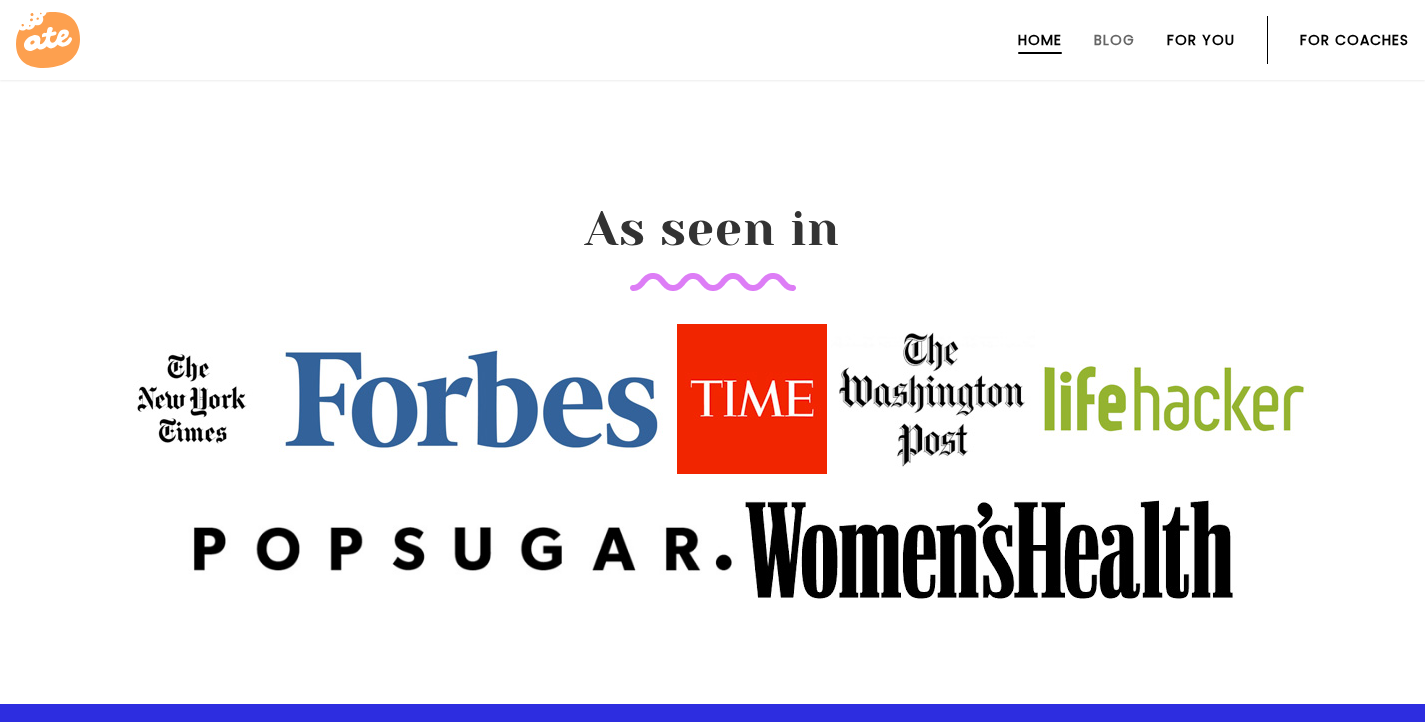 click on "For You" at bounding box center (1201, 40) 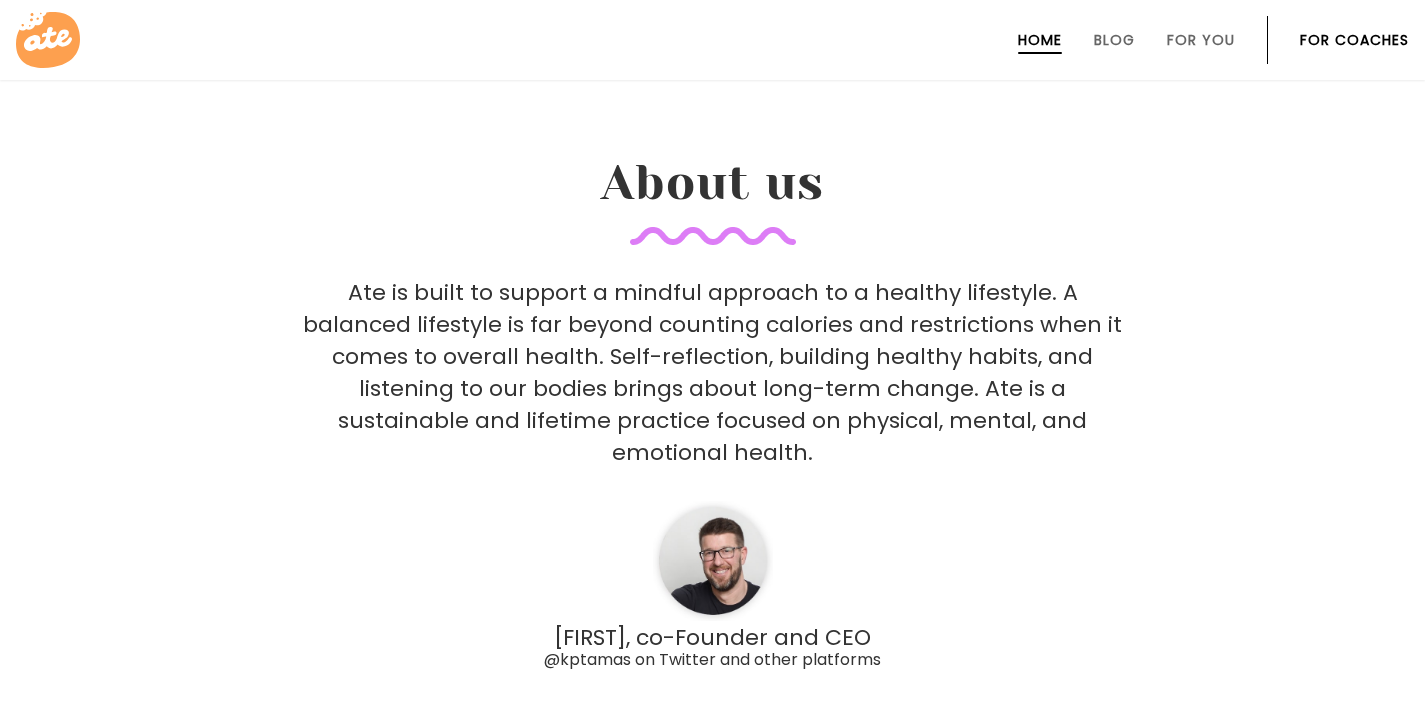 scroll, scrollTop: 5354, scrollLeft: 0, axis: vertical 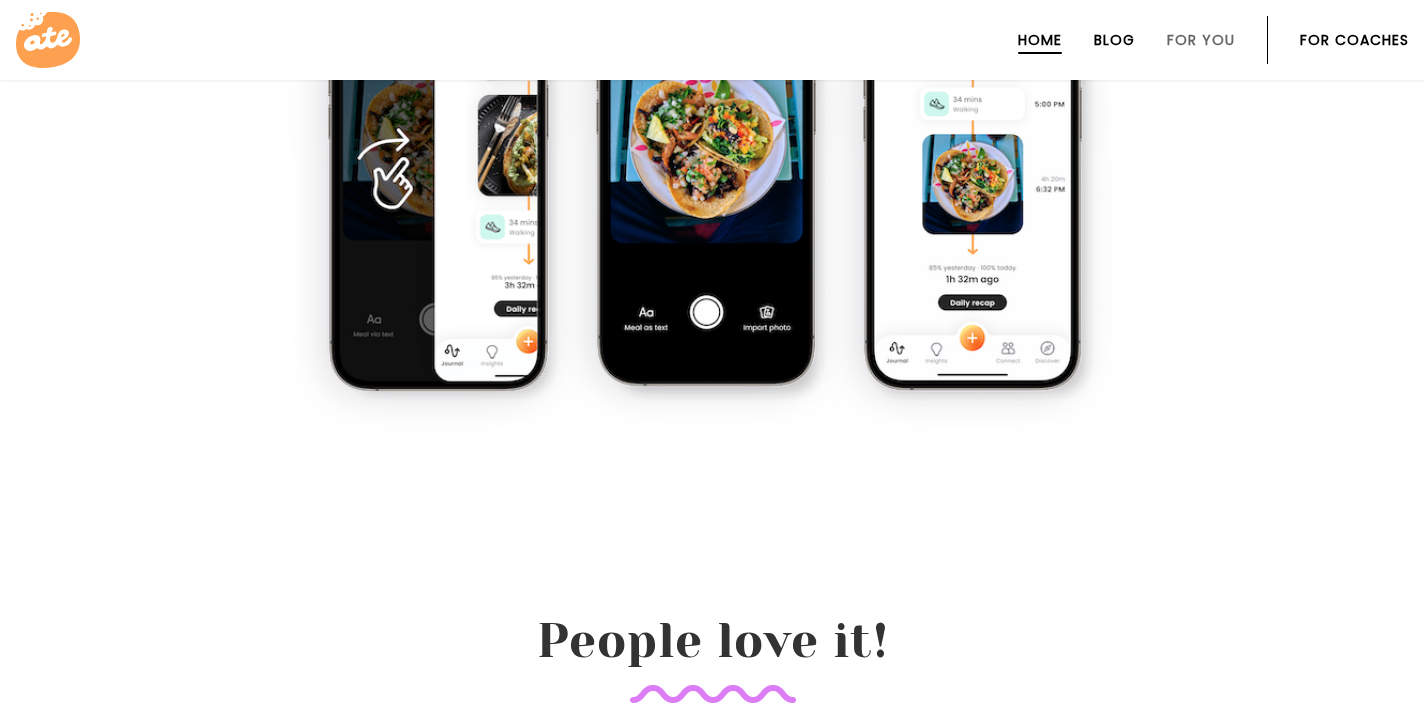 click on "Blog" at bounding box center (1114, 40) 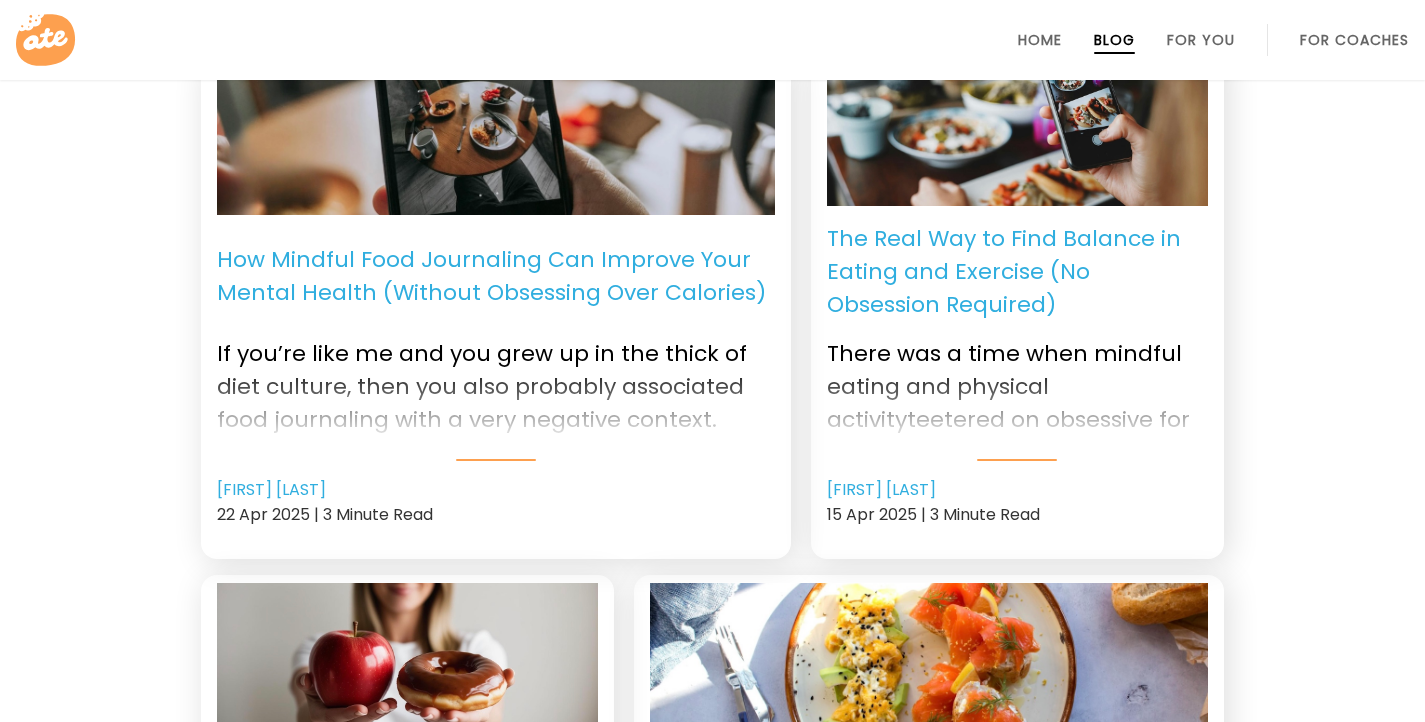 scroll, scrollTop: 1992, scrollLeft: 0, axis: vertical 